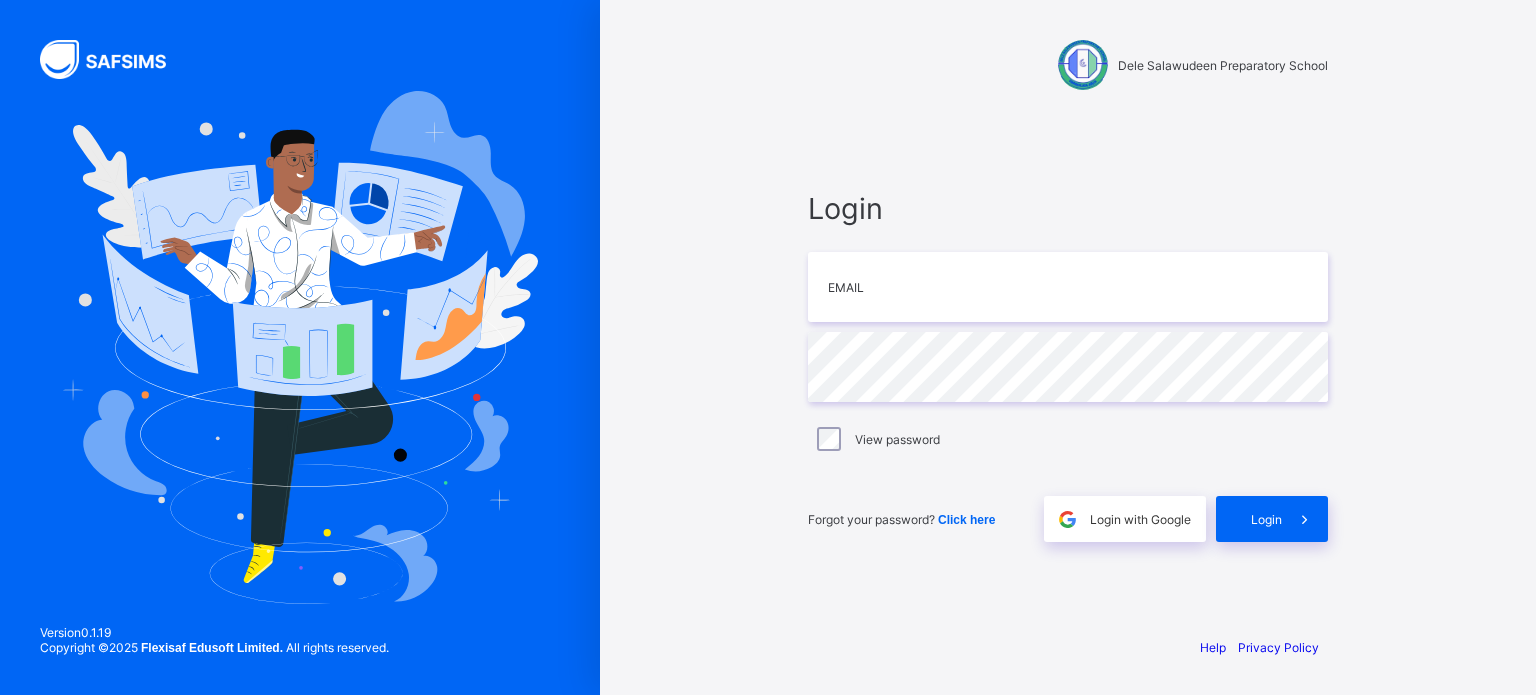 scroll, scrollTop: 0, scrollLeft: 0, axis: both 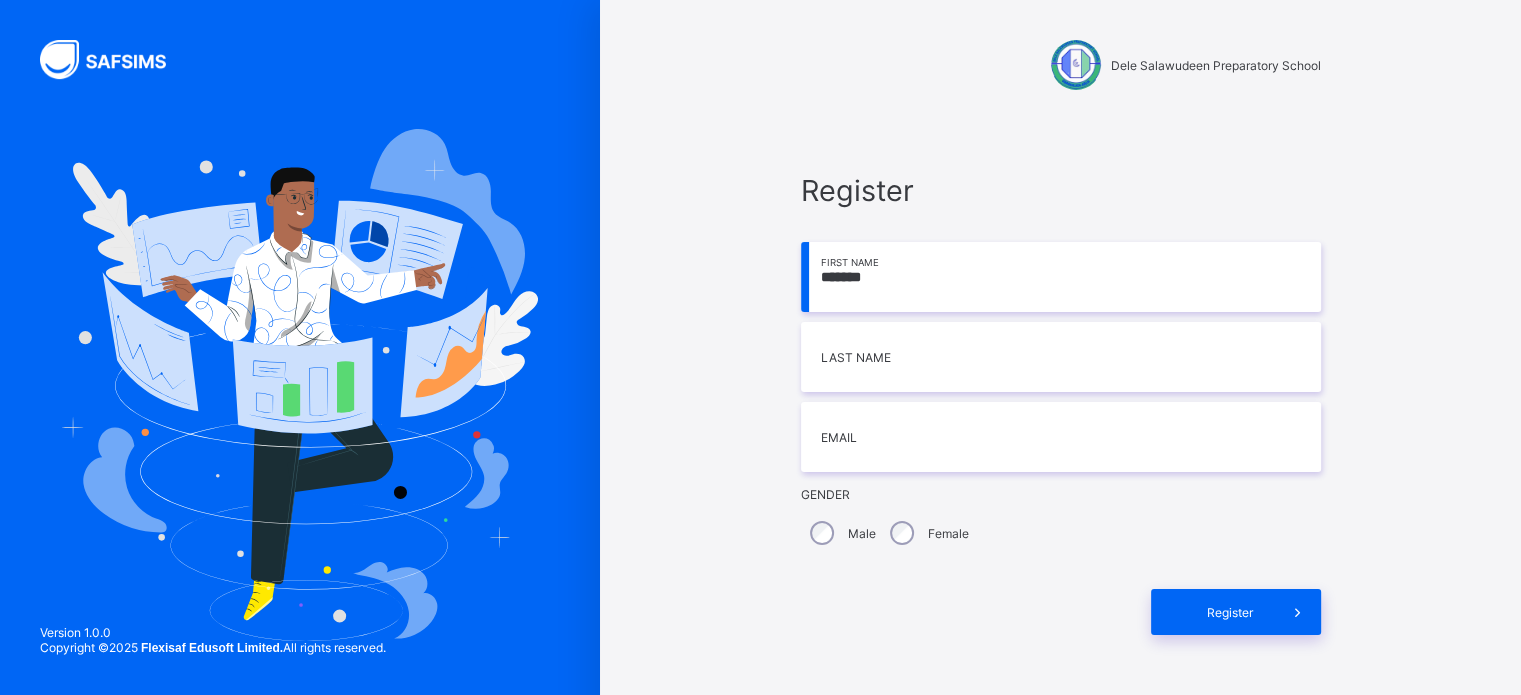click on "*******" at bounding box center (1061, 277) 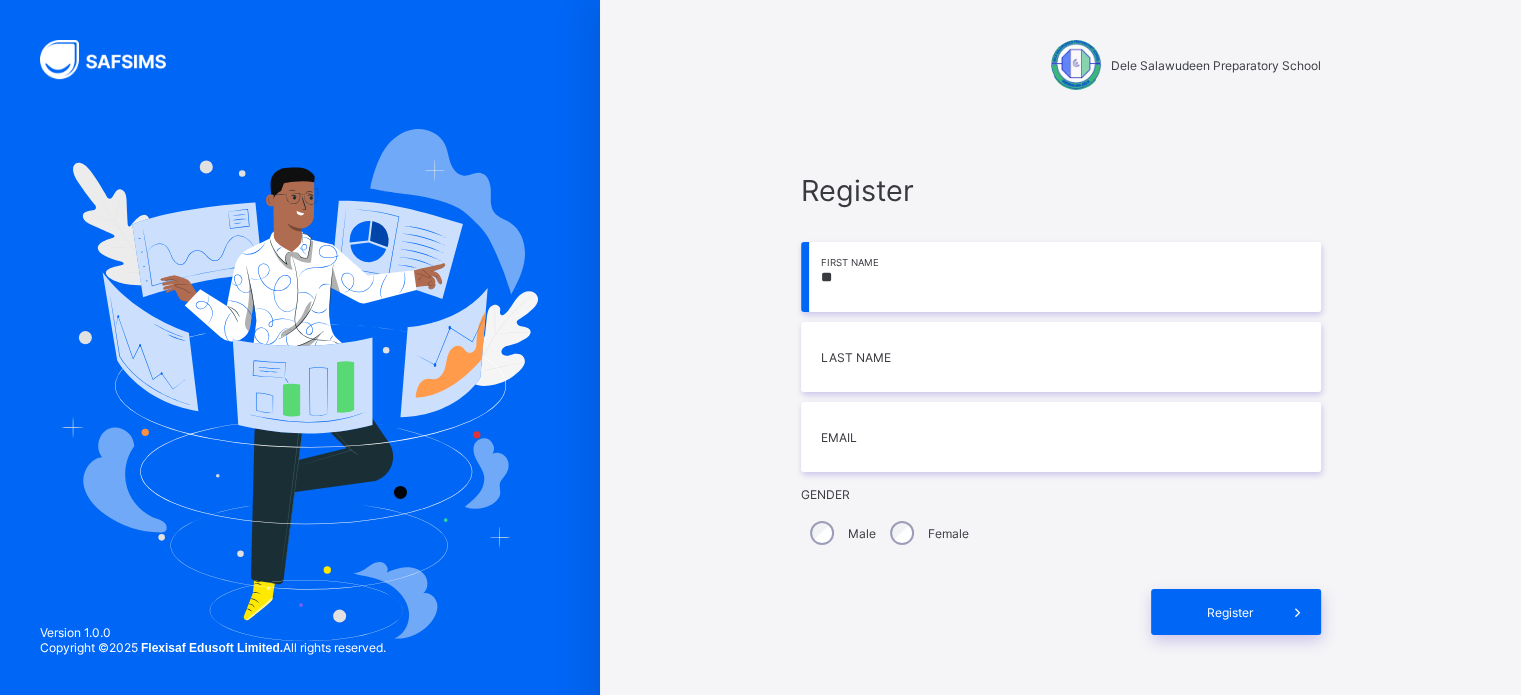 type on "*" 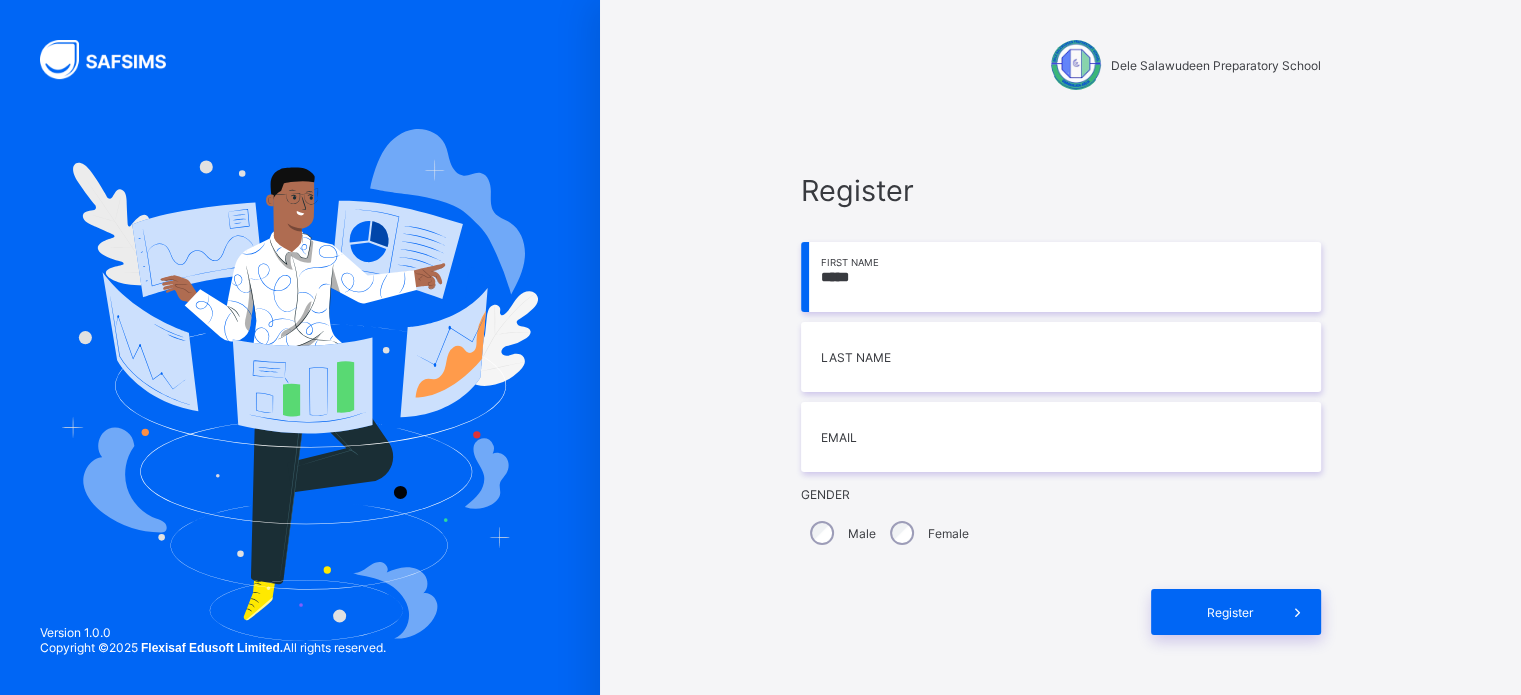 type on "****" 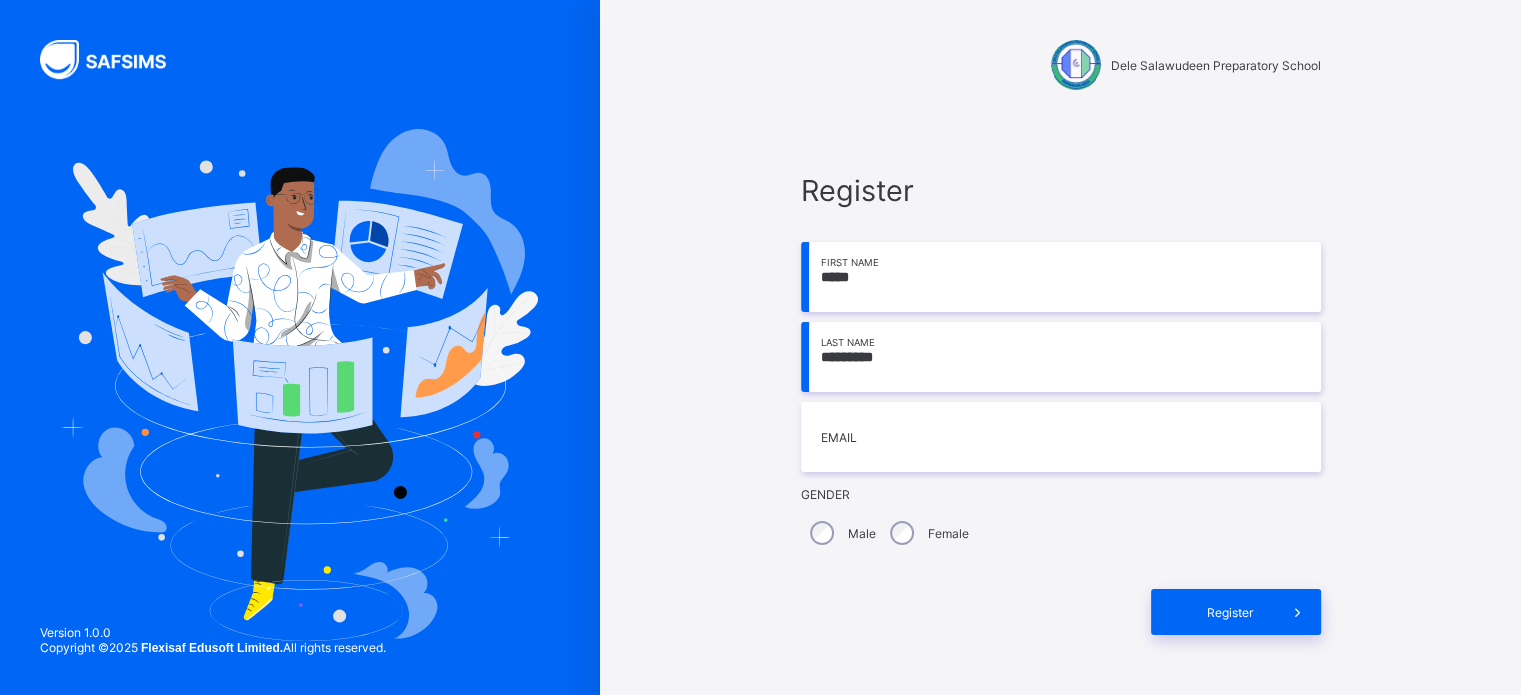 type on "*********" 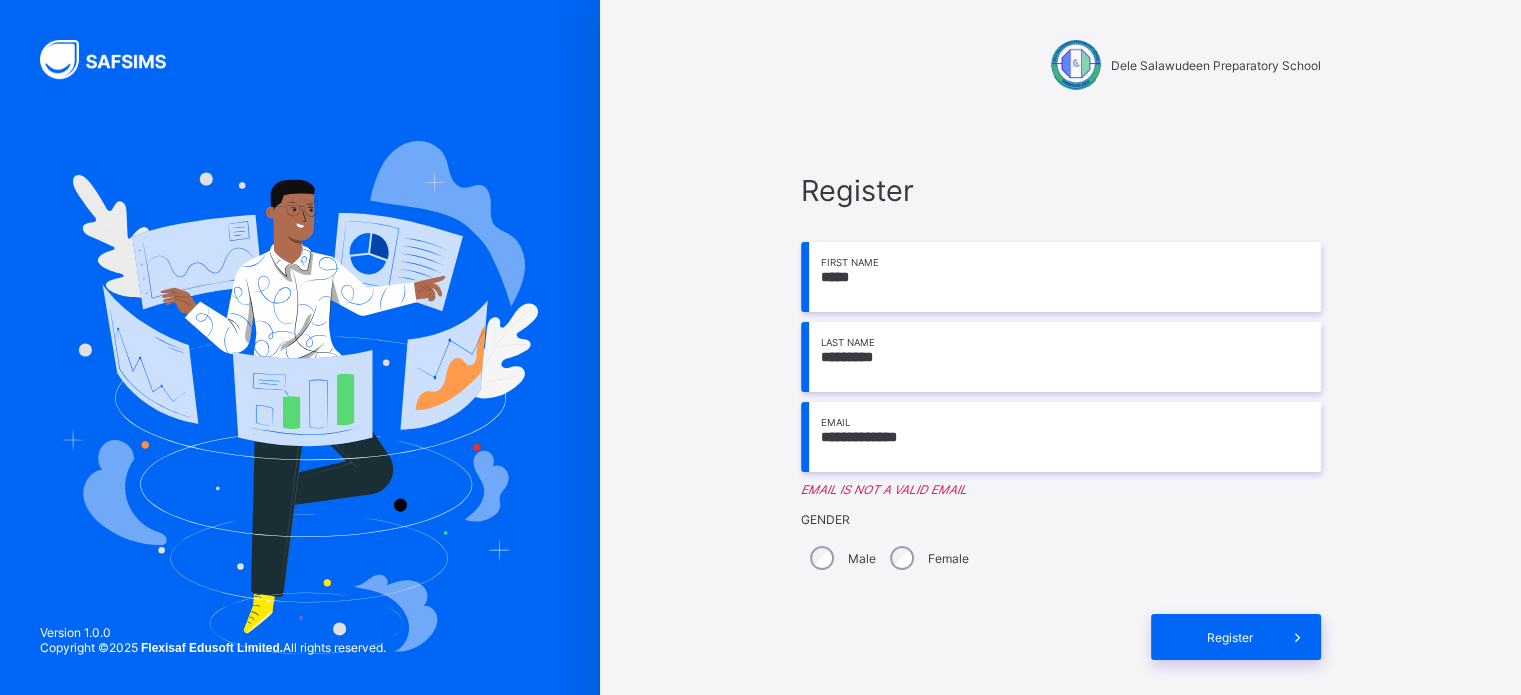 type on "**********" 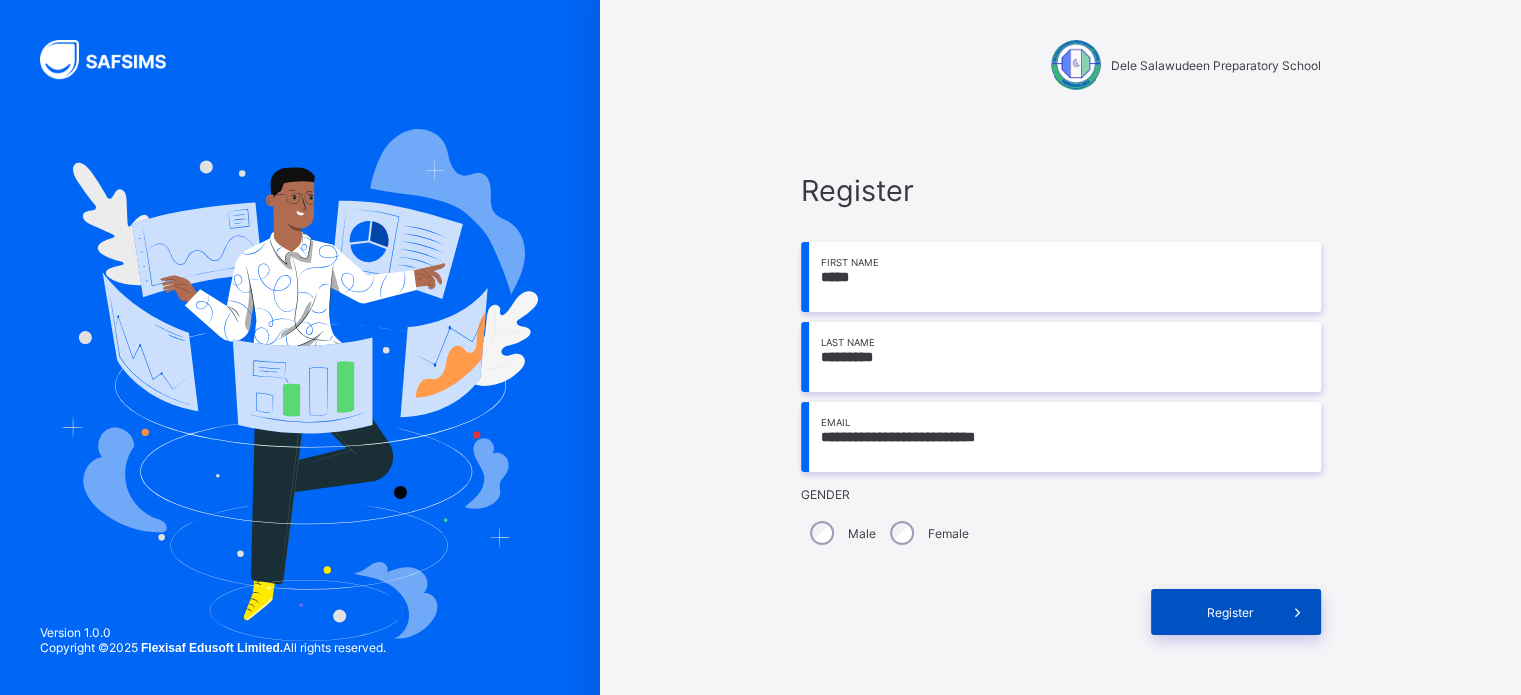 click on "Register" at bounding box center [1236, 612] 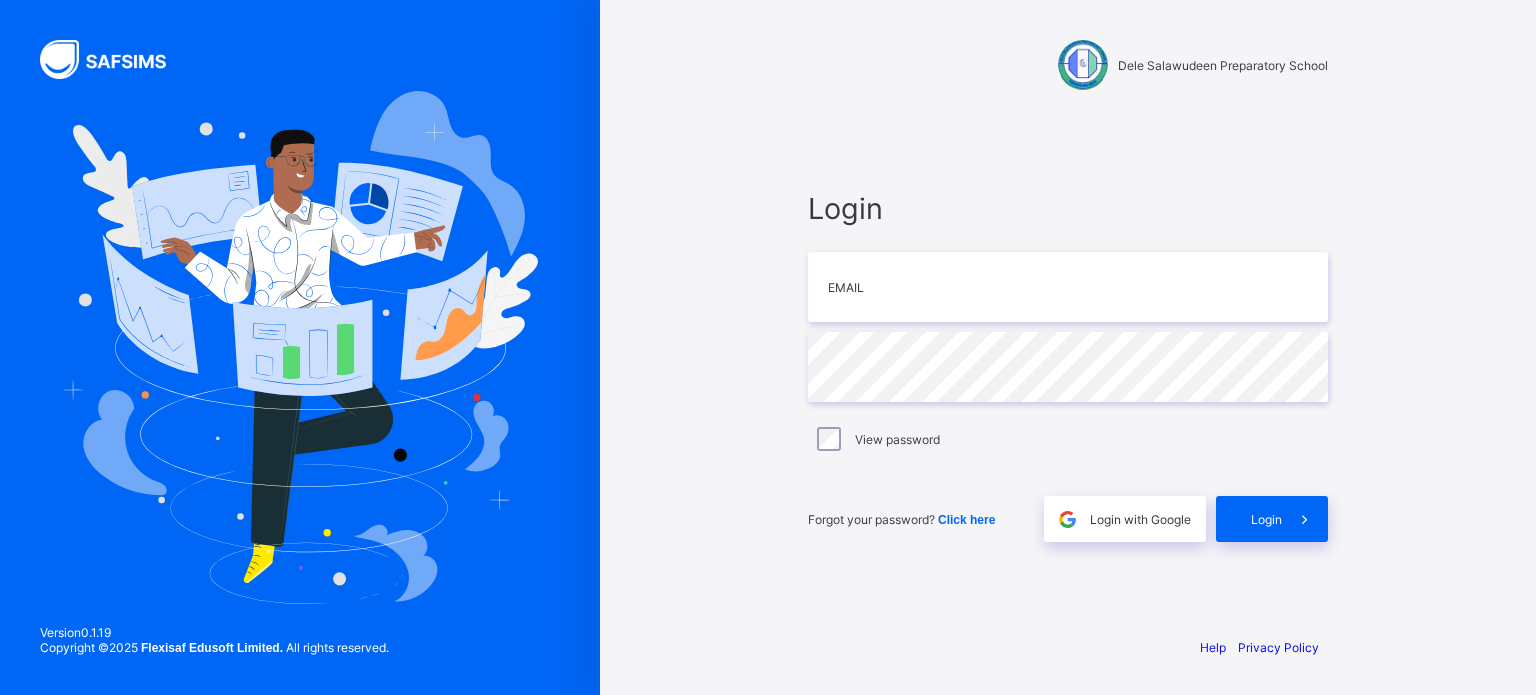 scroll, scrollTop: 0, scrollLeft: 0, axis: both 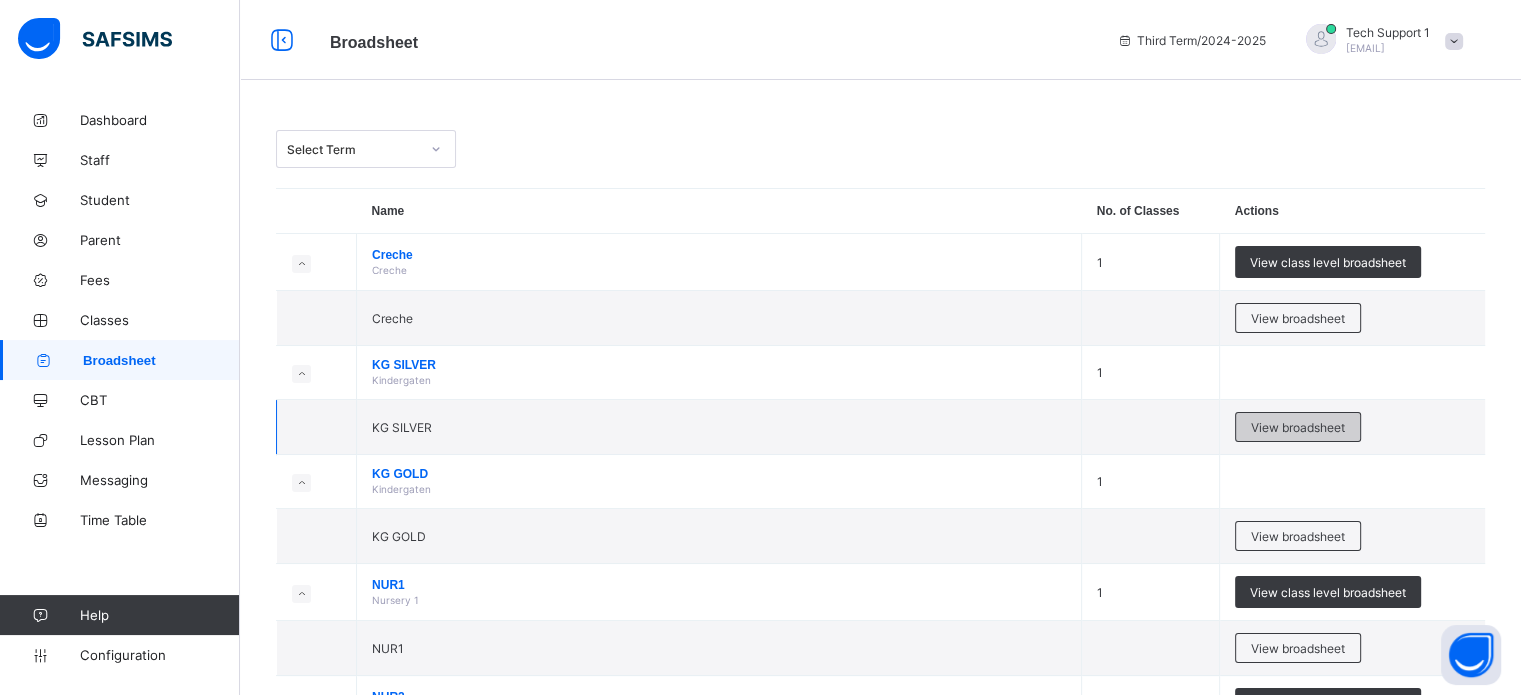 click on "View broadsheet" at bounding box center (1298, 427) 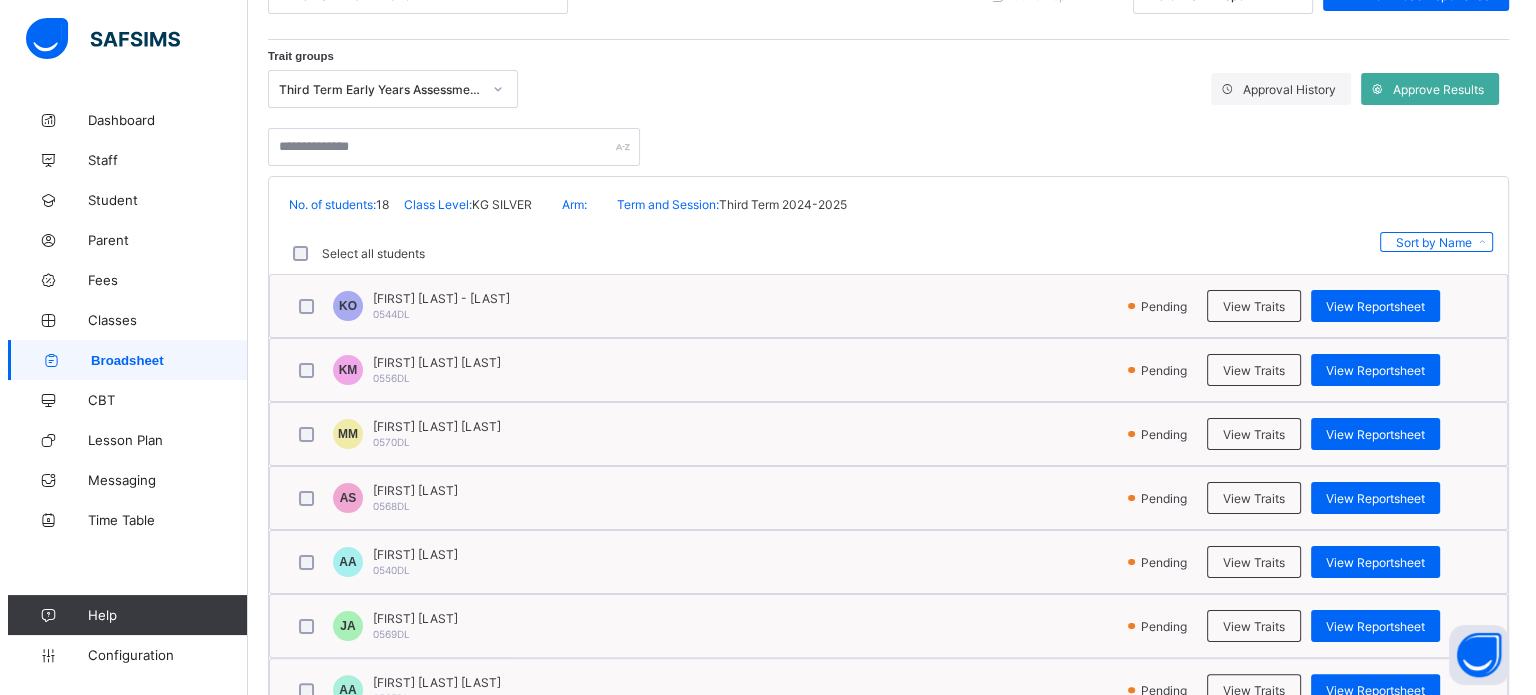 scroll, scrollTop: 300, scrollLeft: 0, axis: vertical 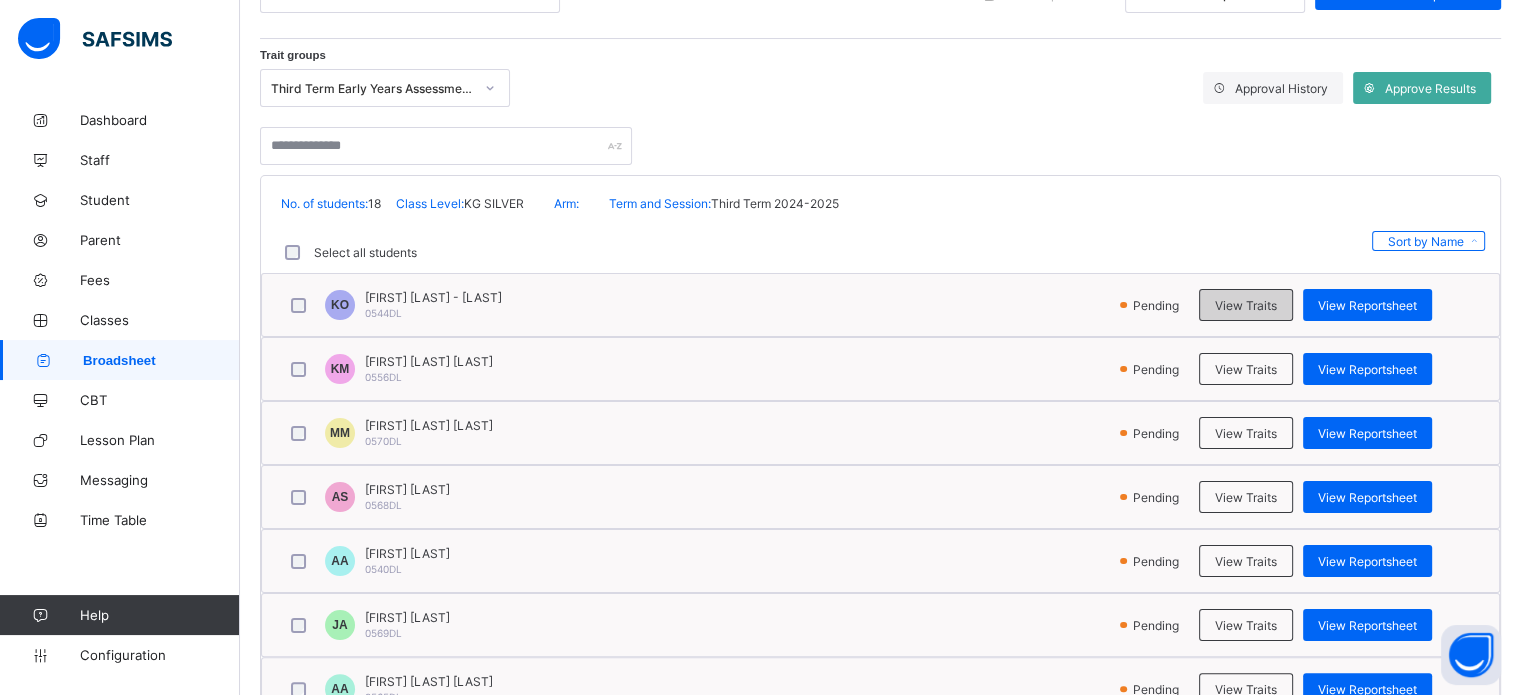 click on "View Traits" at bounding box center [1246, 305] 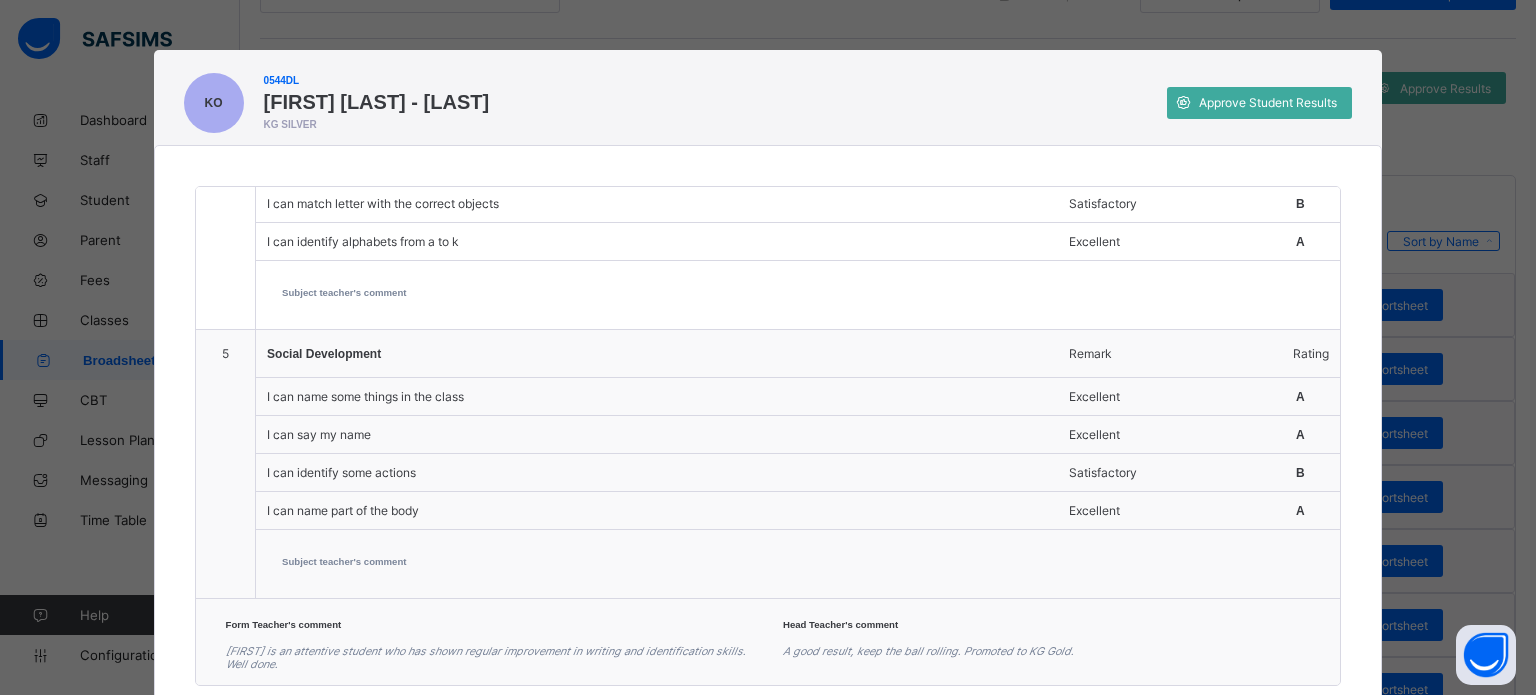 scroll, scrollTop: 905, scrollLeft: 0, axis: vertical 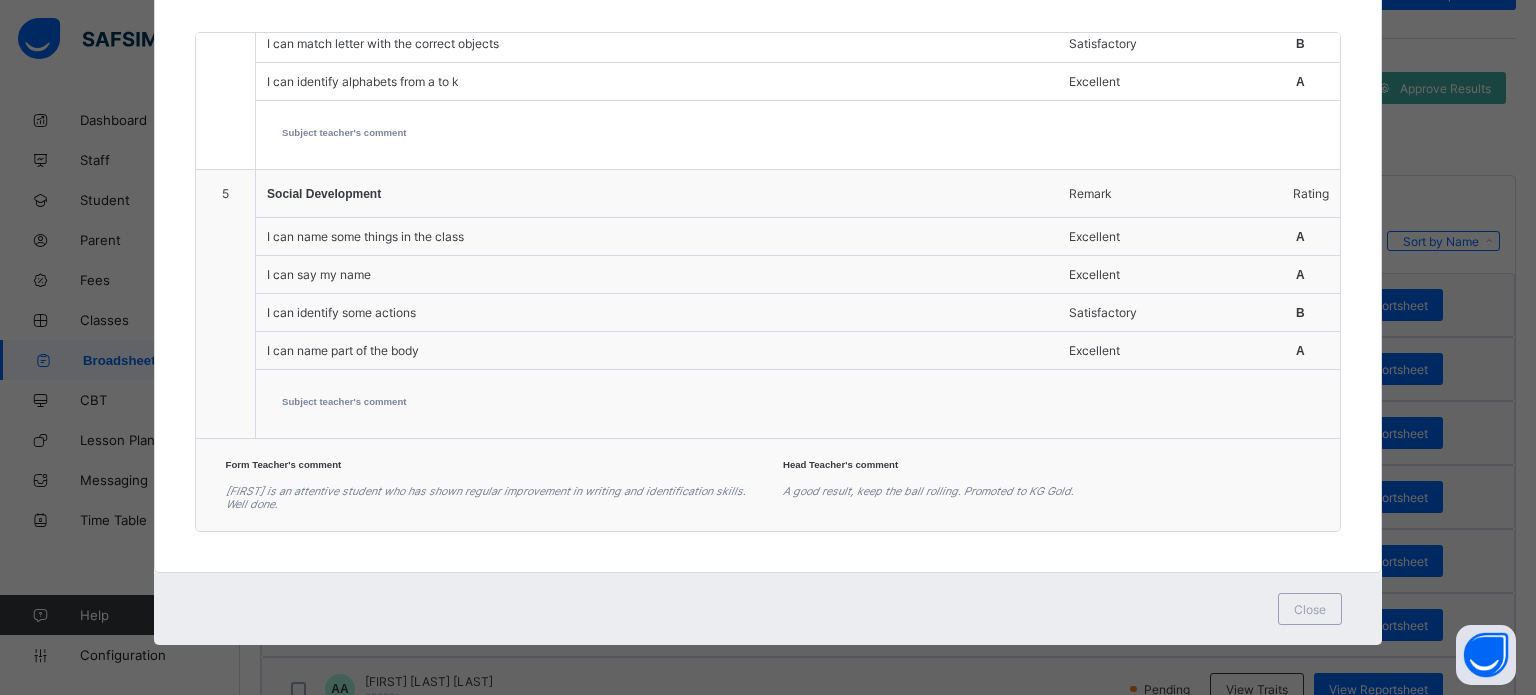 click on "Close" at bounding box center (1310, 609) 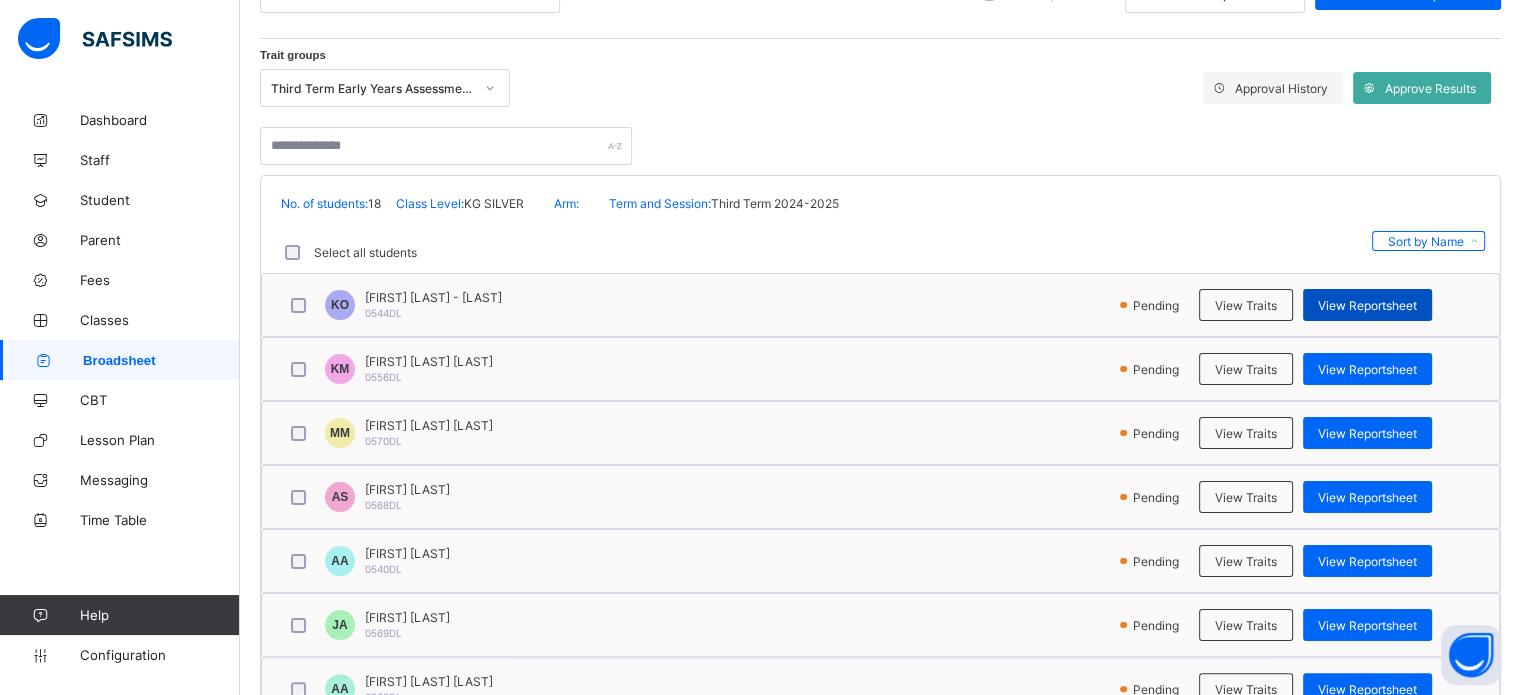click on "View Reportsheet" at bounding box center (1367, 305) 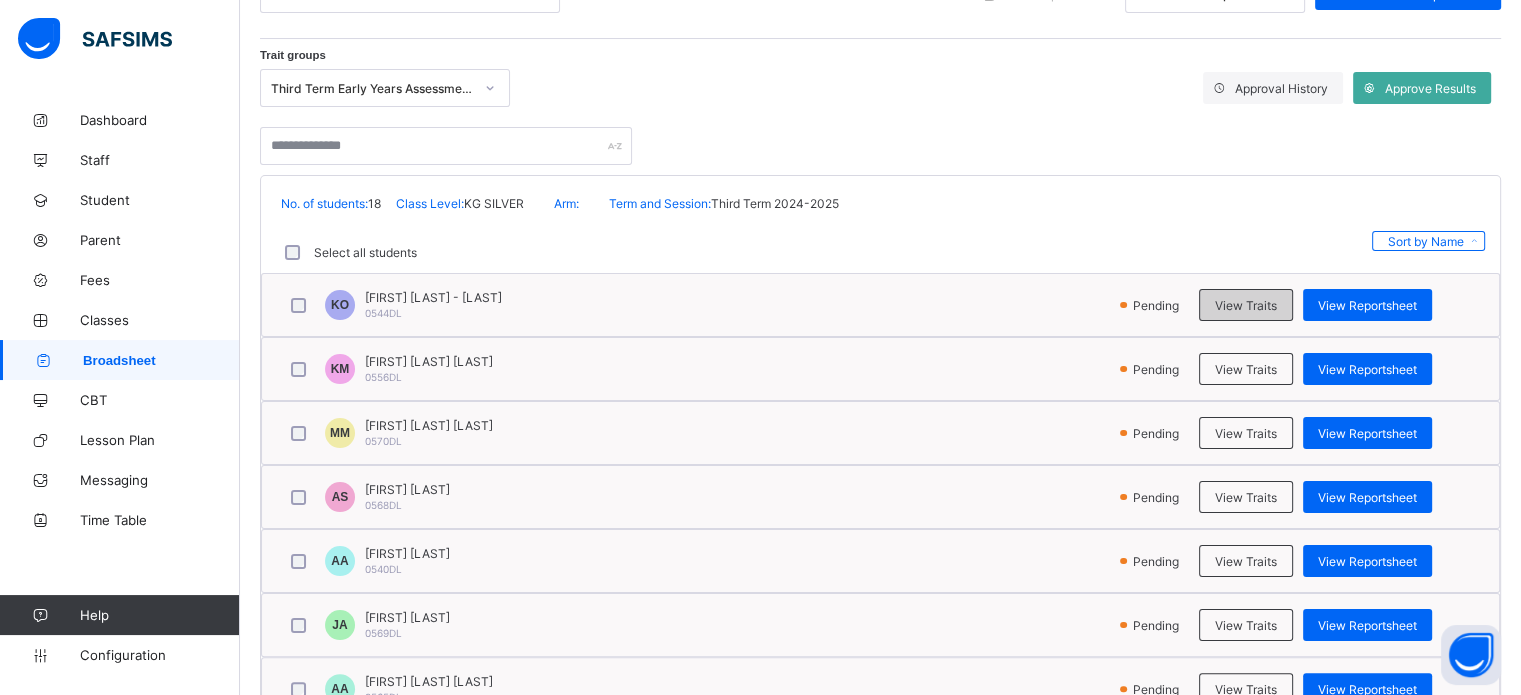 click on "View Traits" at bounding box center (1246, 305) 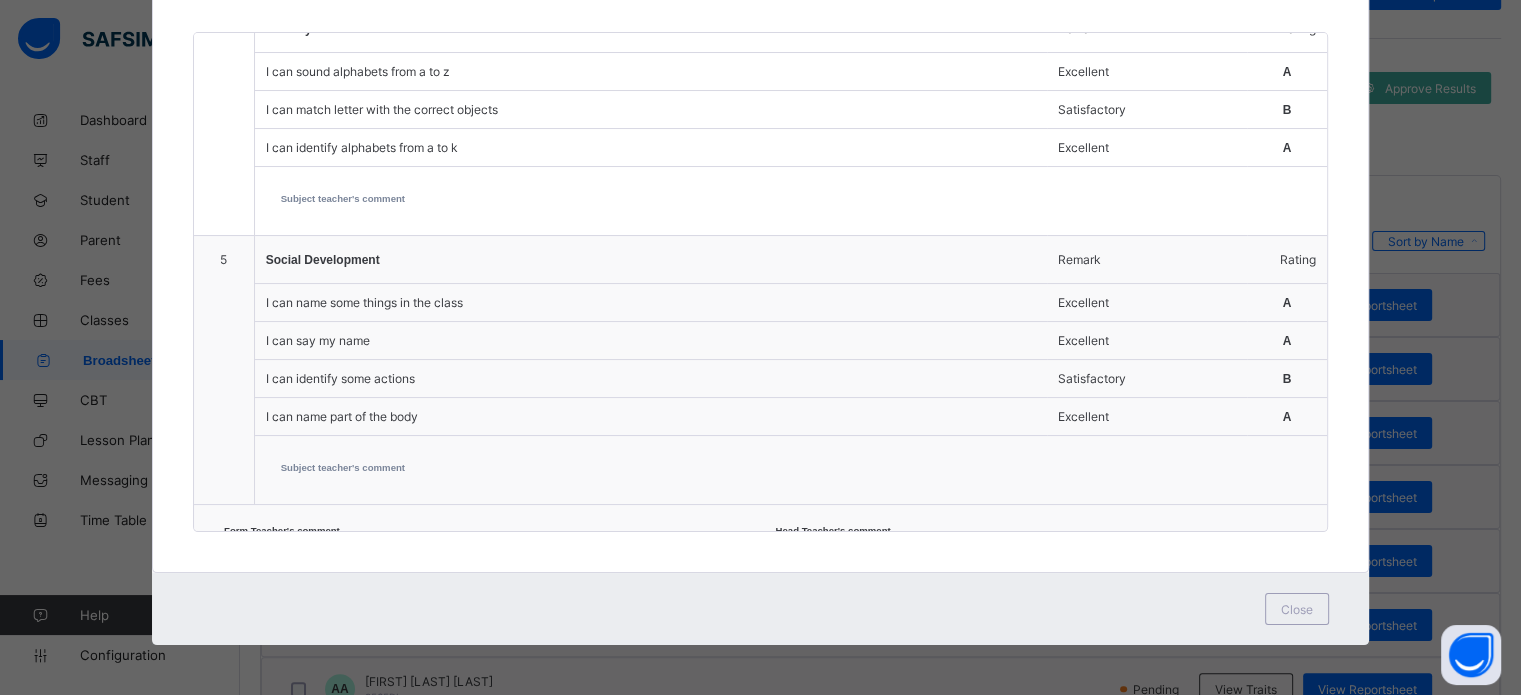 scroll, scrollTop: 905, scrollLeft: 0, axis: vertical 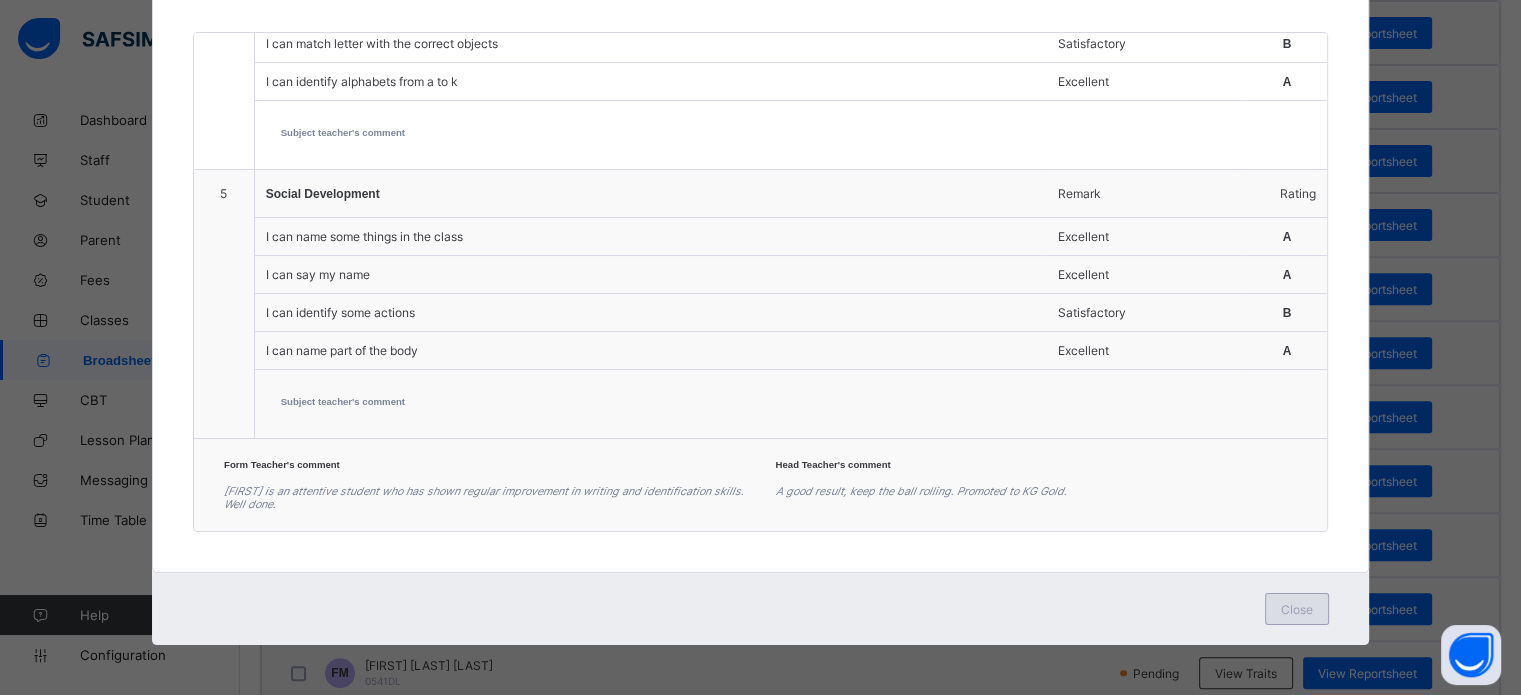 click on "Close" at bounding box center (1297, 609) 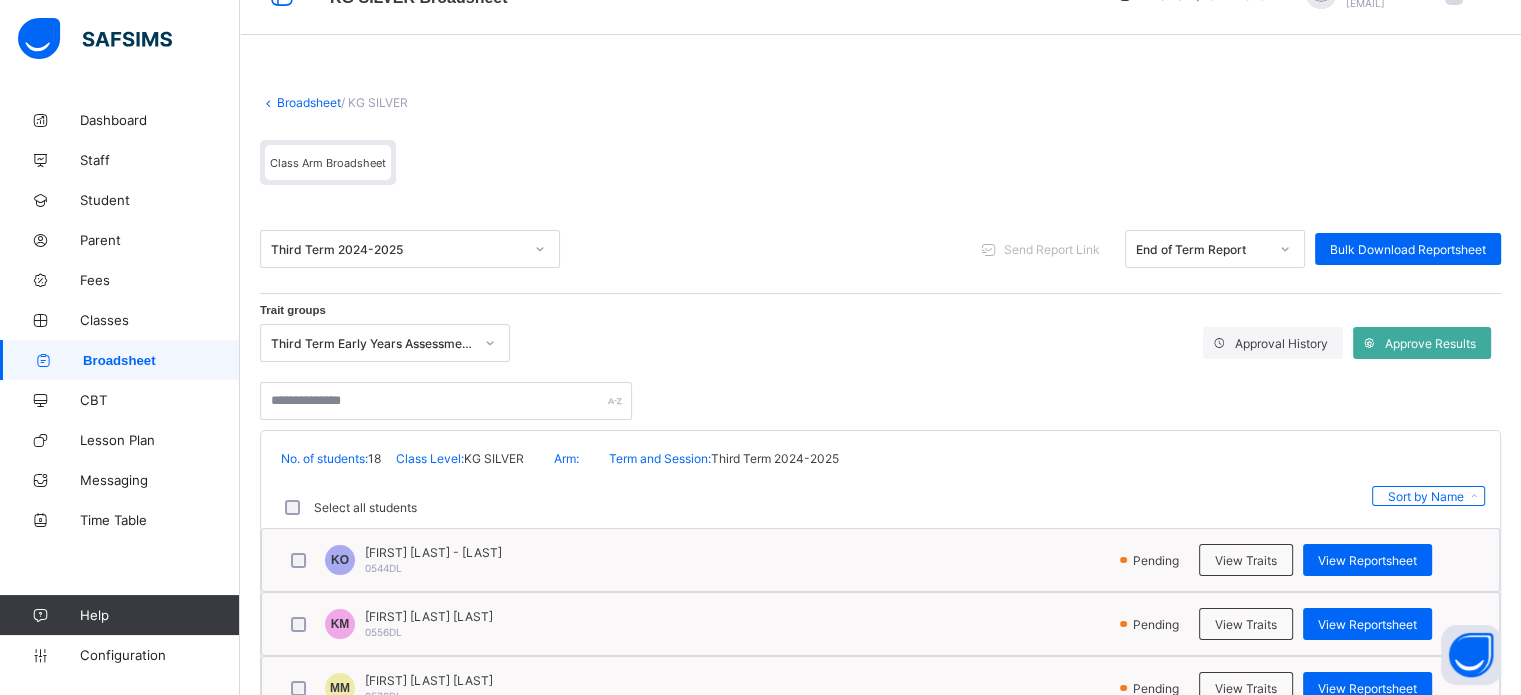 scroll, scrollTop: 0, scrollLeft: 0, axis: both 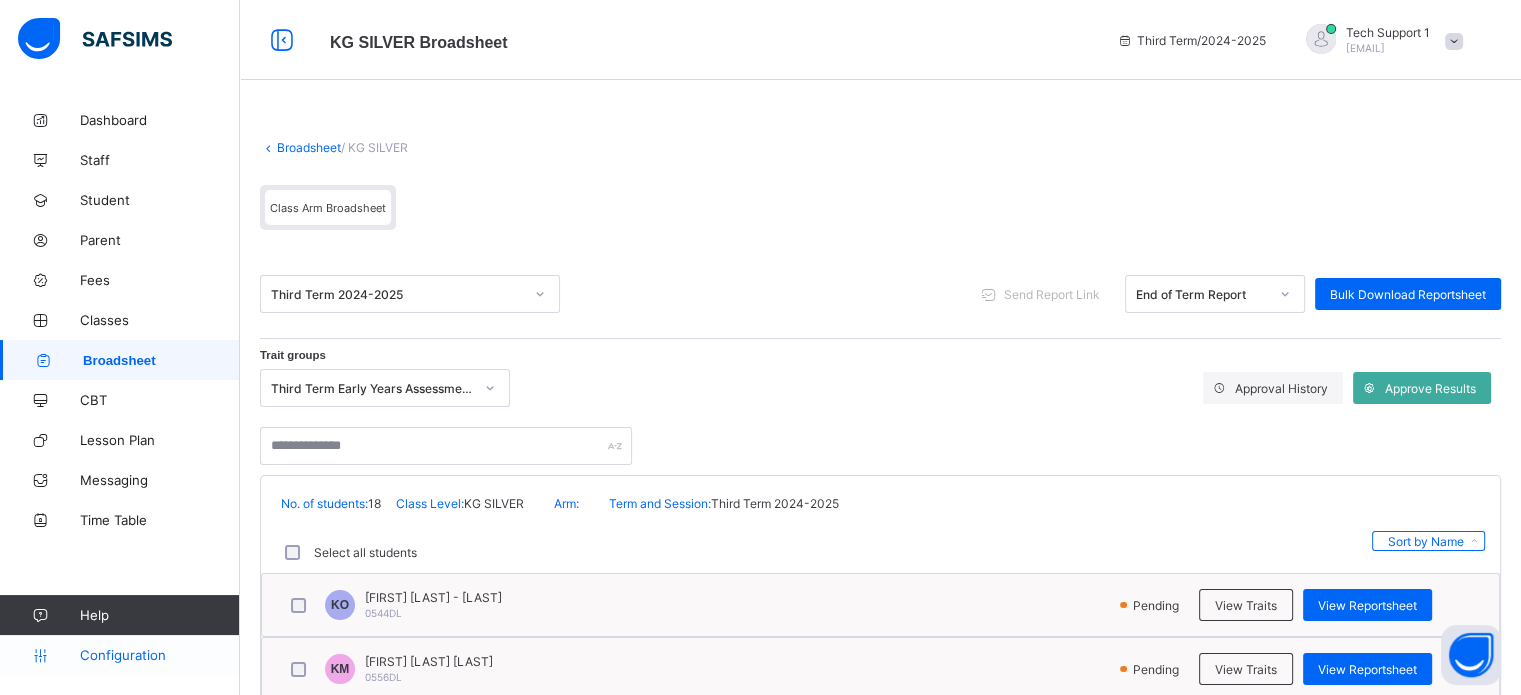 click on "Configuration" at bounding box center (159, 655) 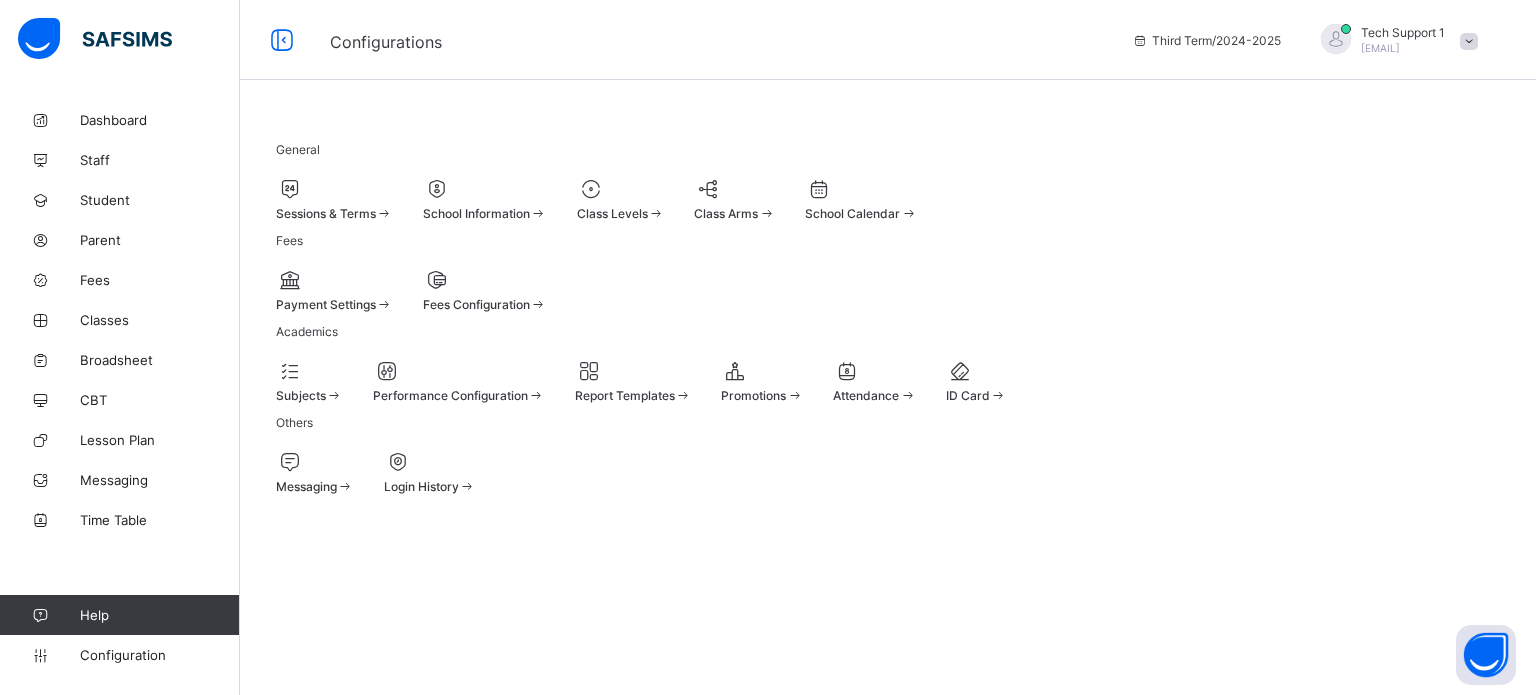 click on "Class Levels" at bounding box center (612, 213) 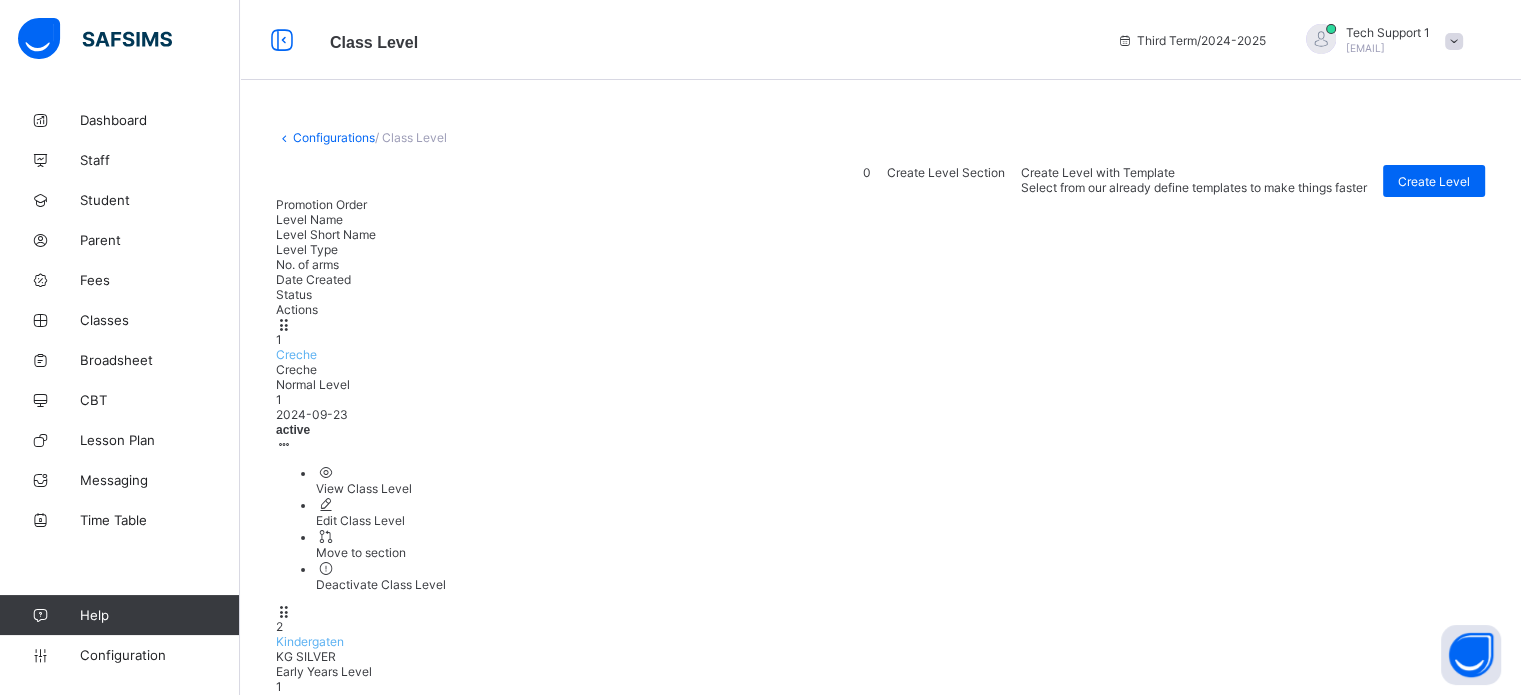 click on "2 Kindergaten KG SILVER Early Years Level 1 2024-09-23 active View Class Level Edit Class Level Move to section Deactivate Class Level" at bounding box center [880, 741] 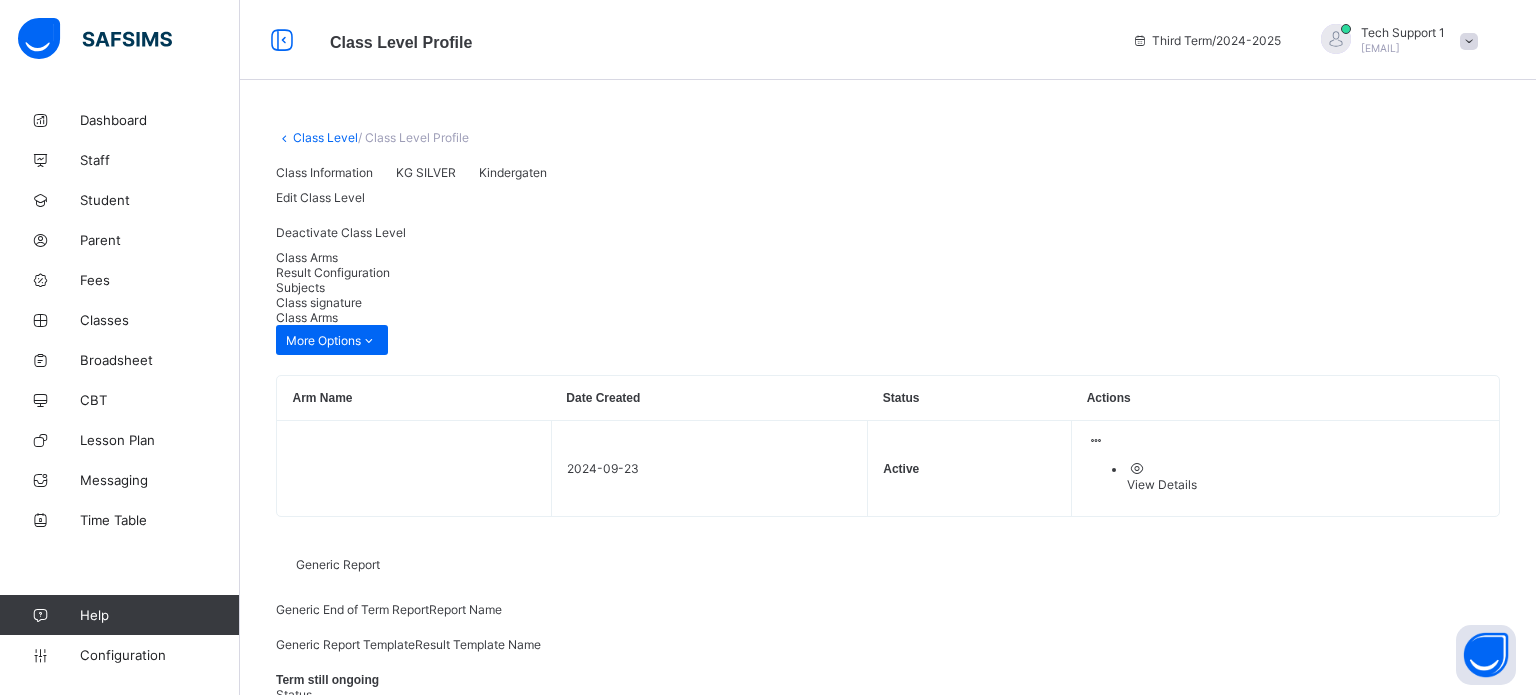 click on "Result Configuration" at bounding box center (333, 272) 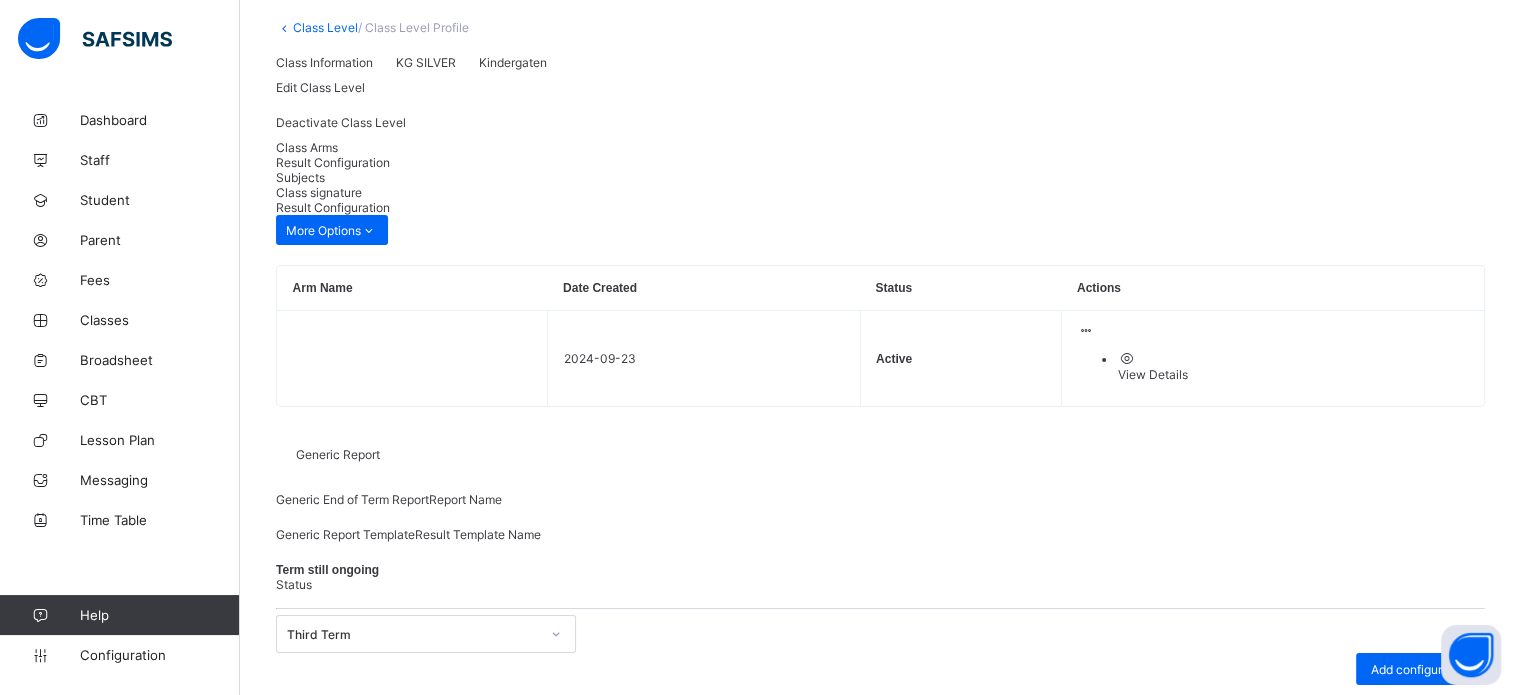scroll, scrollTop: 301, scrollLeft: 0, axis: vertical 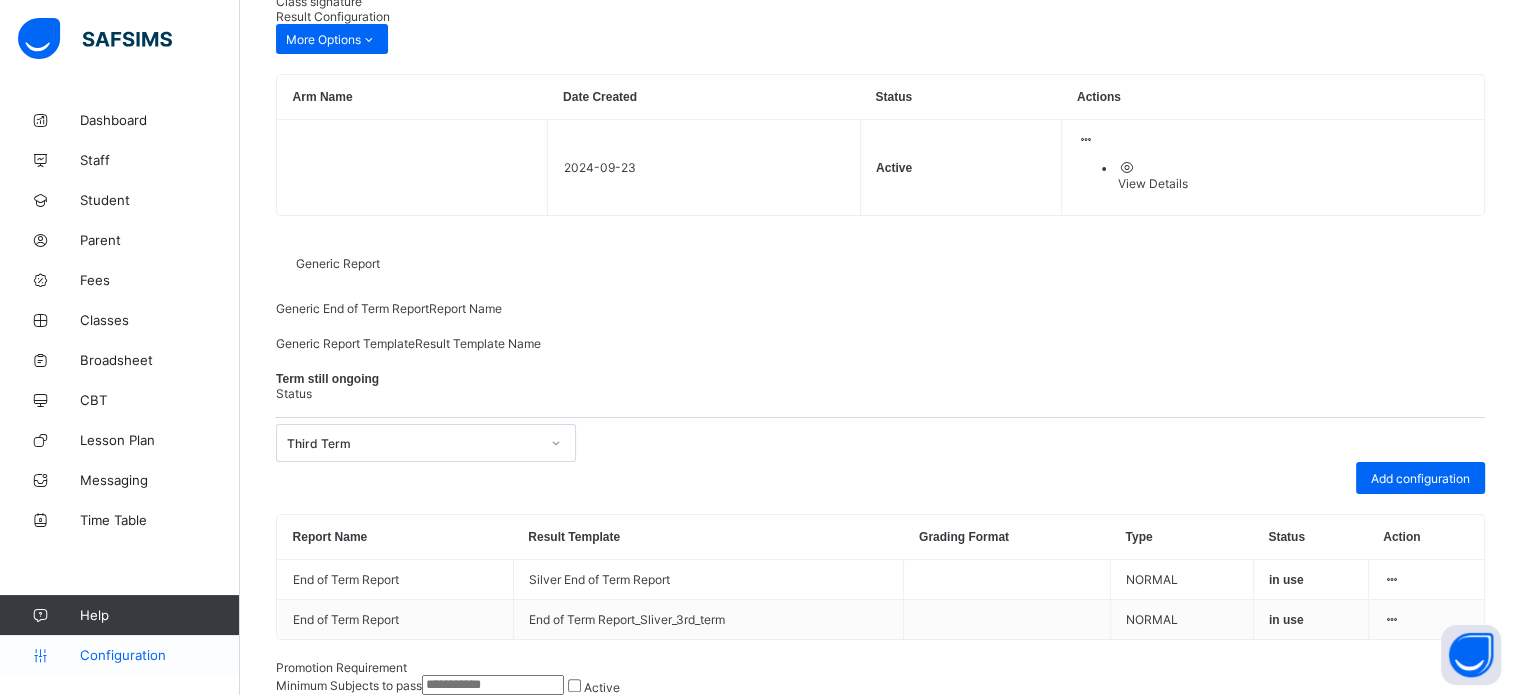 click on "Configuration" at bounding box center [159, 655] 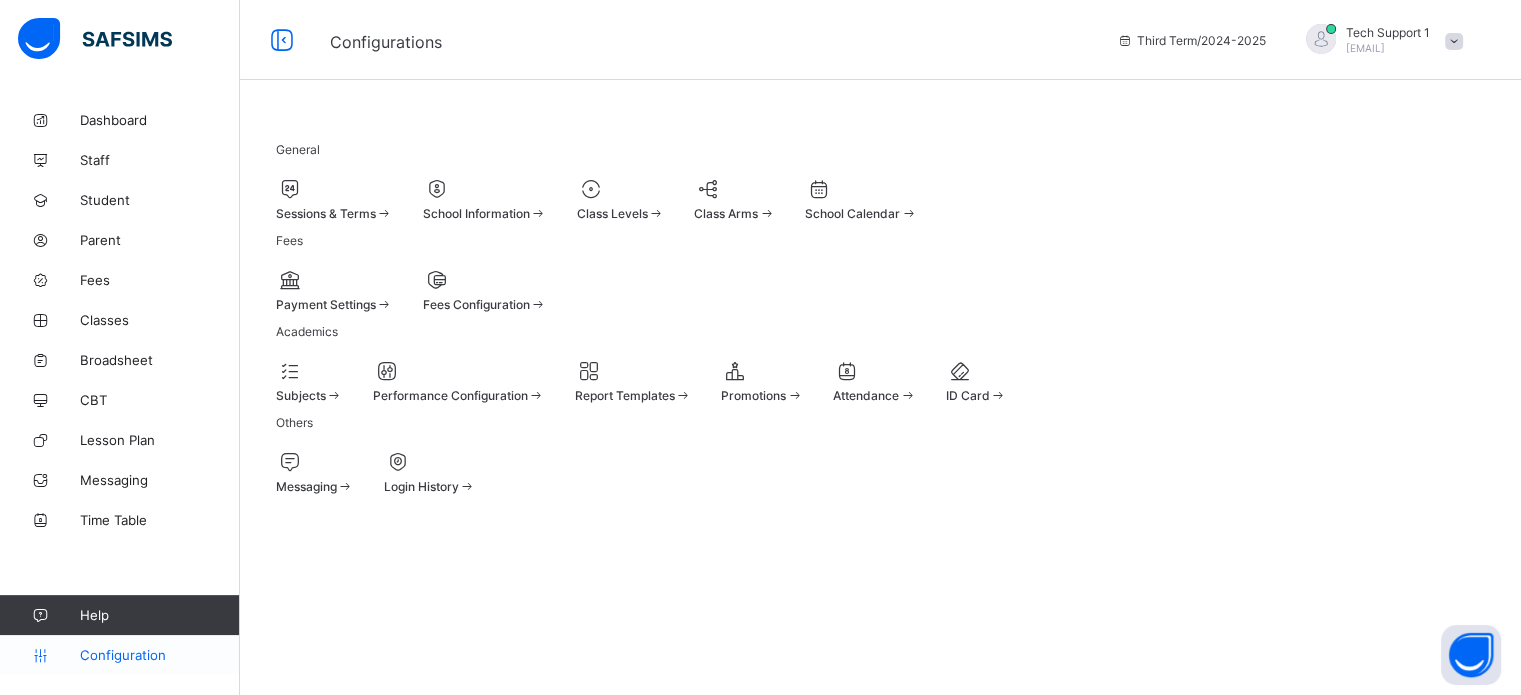 scroll, scrollTop: 0, scrollLeft: 0, axis: both 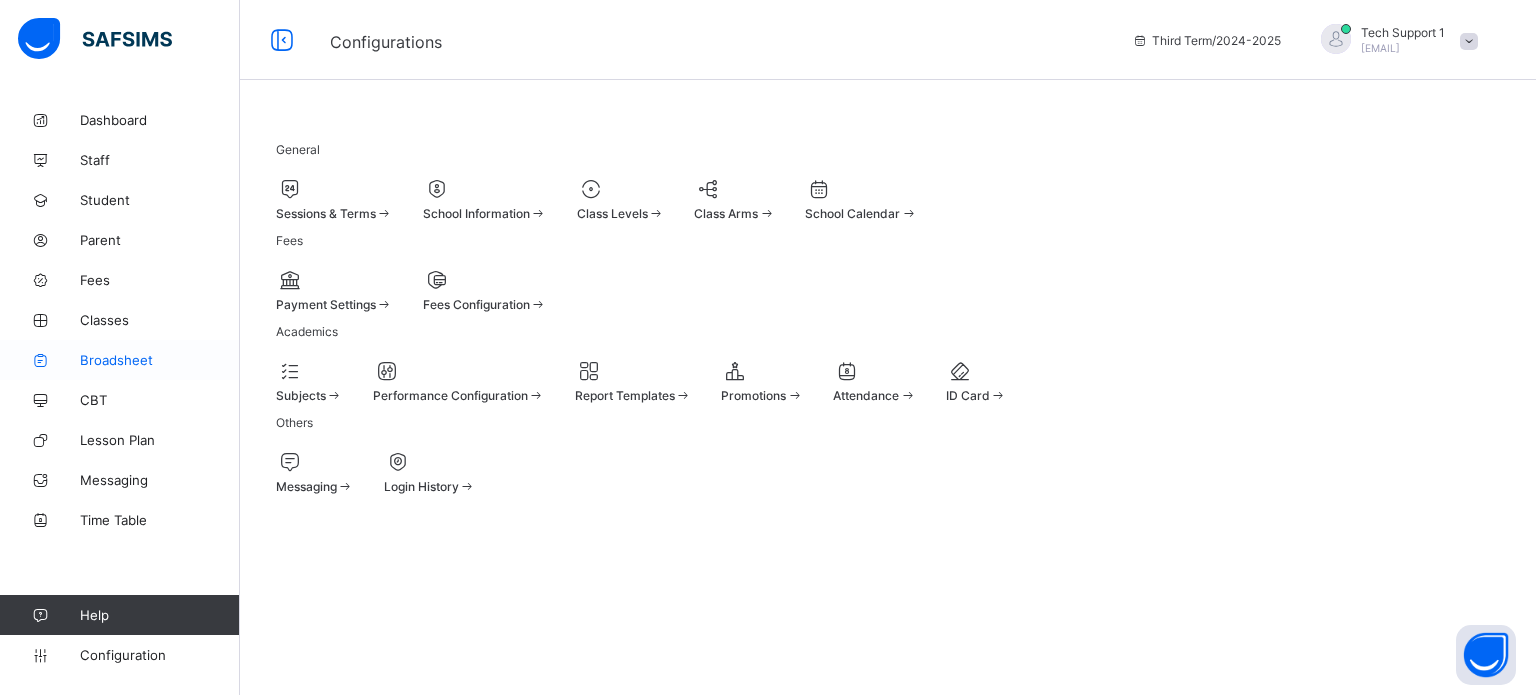 click on "Broadsheet" at bounding box center [160, 360] 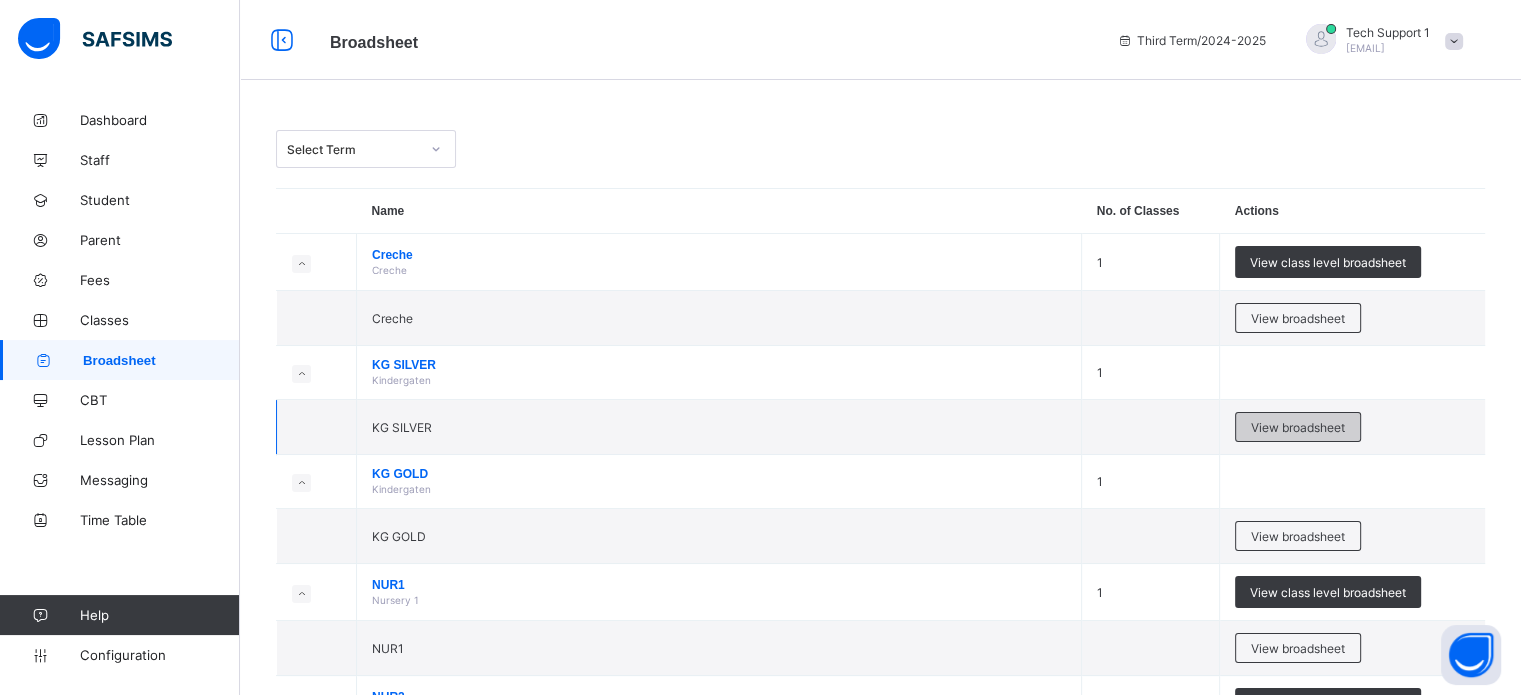 click on "View broadsheet" at bounding box center [1298, 427] 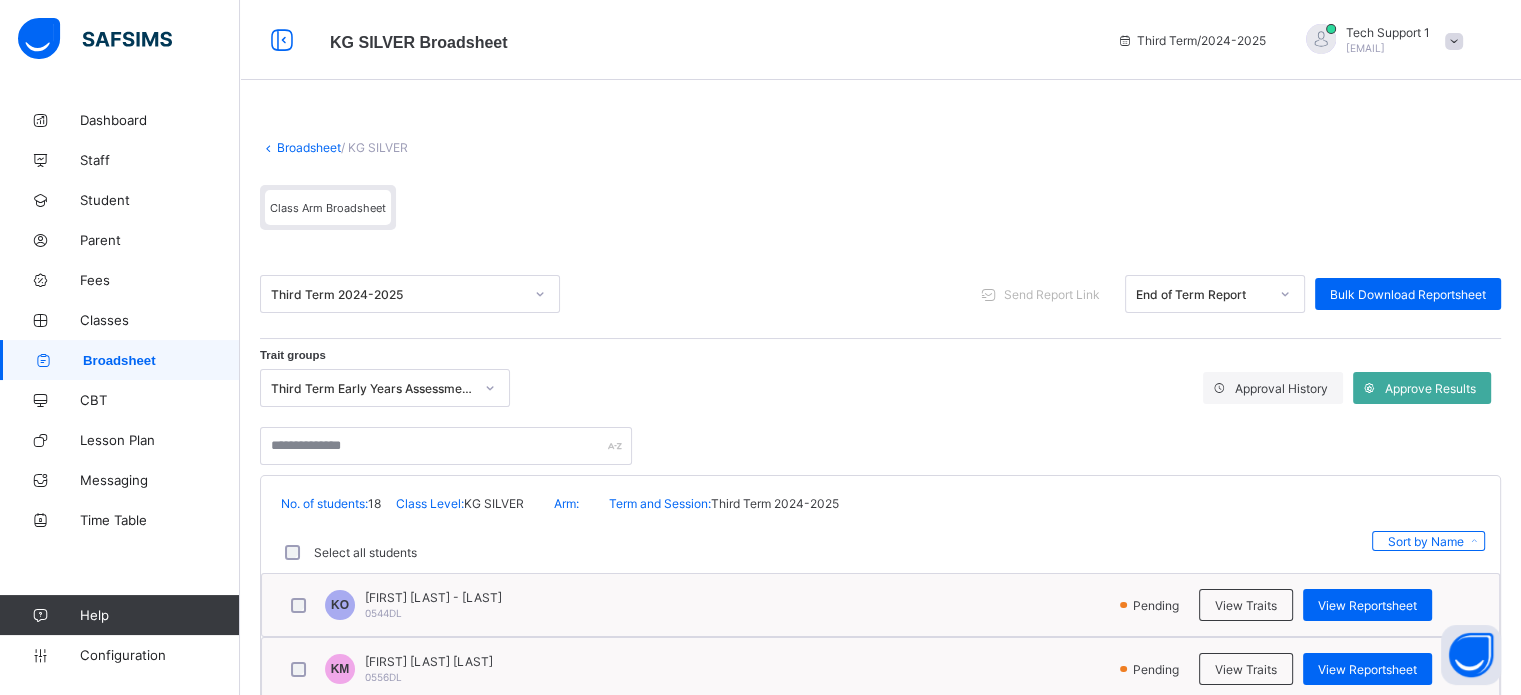 click on "End of Term Report" at bounding box center [1202, 294] 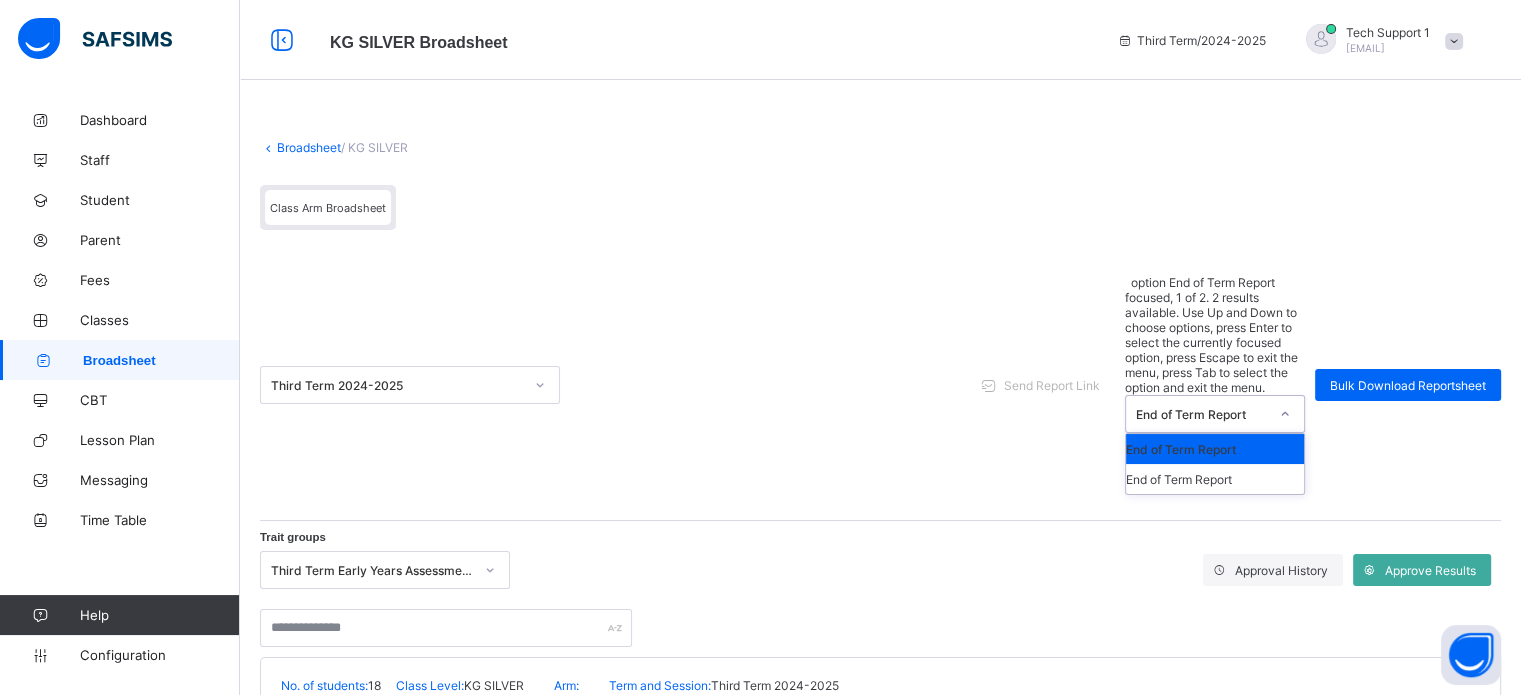 click on "End of Term Report" at bounding box center (1202, 414) 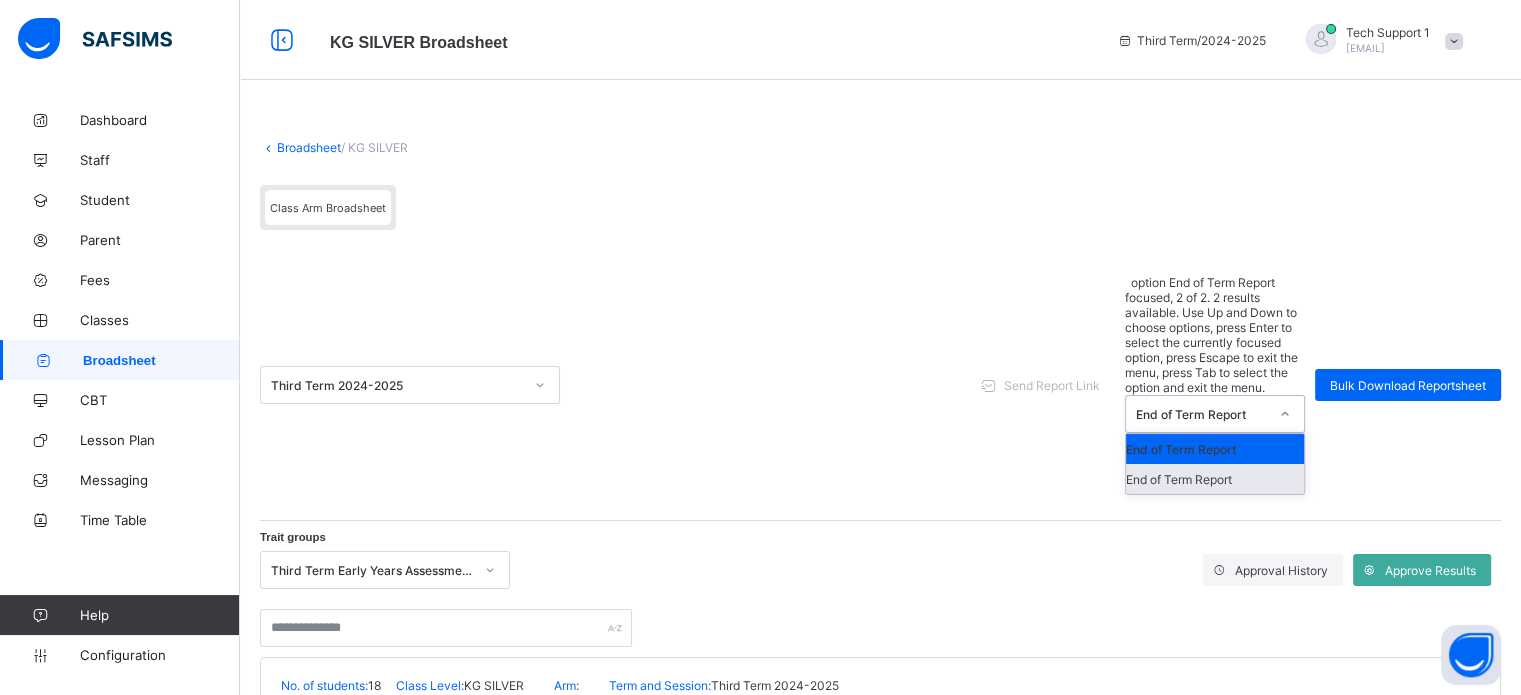 click on "End of Term Report" at bounding box center [1215, 479] 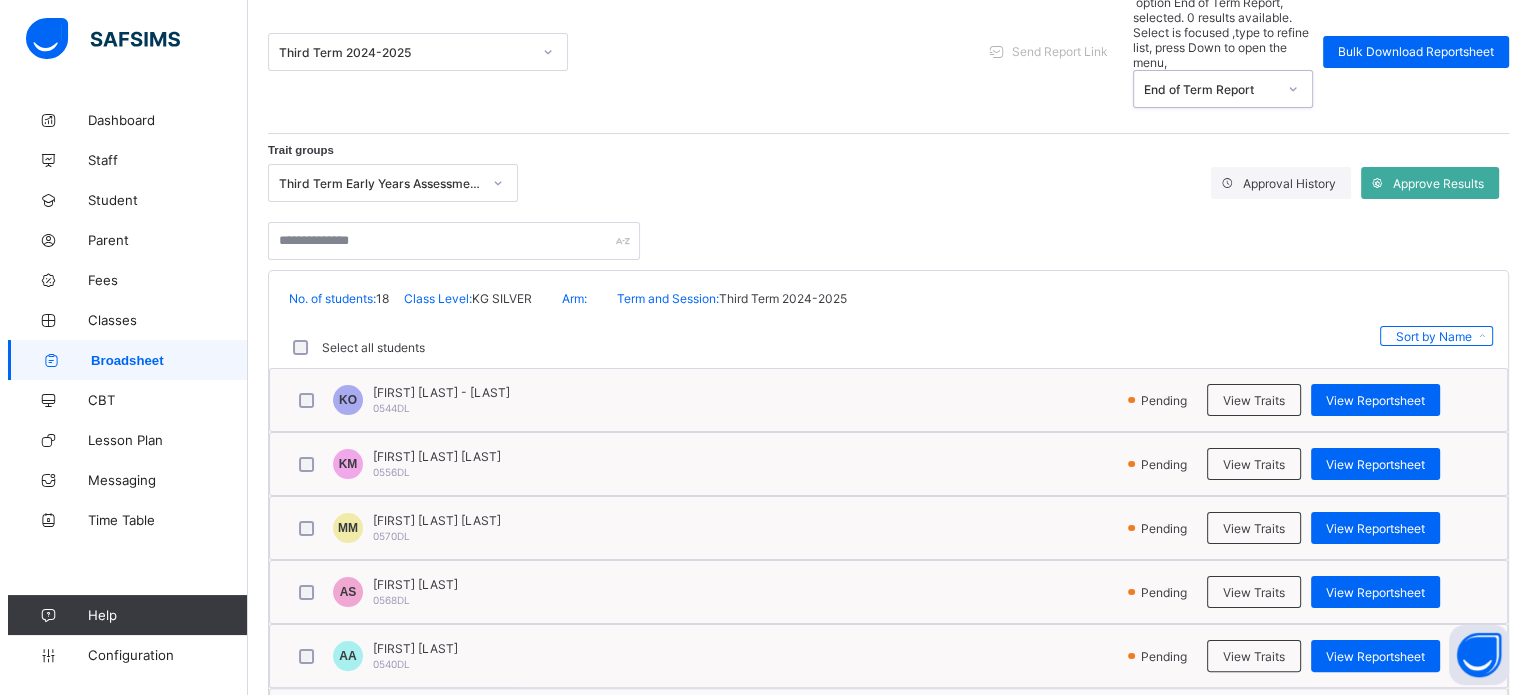 scroll, scrollTop: 300, scrollLeft: 0, axis: vertical 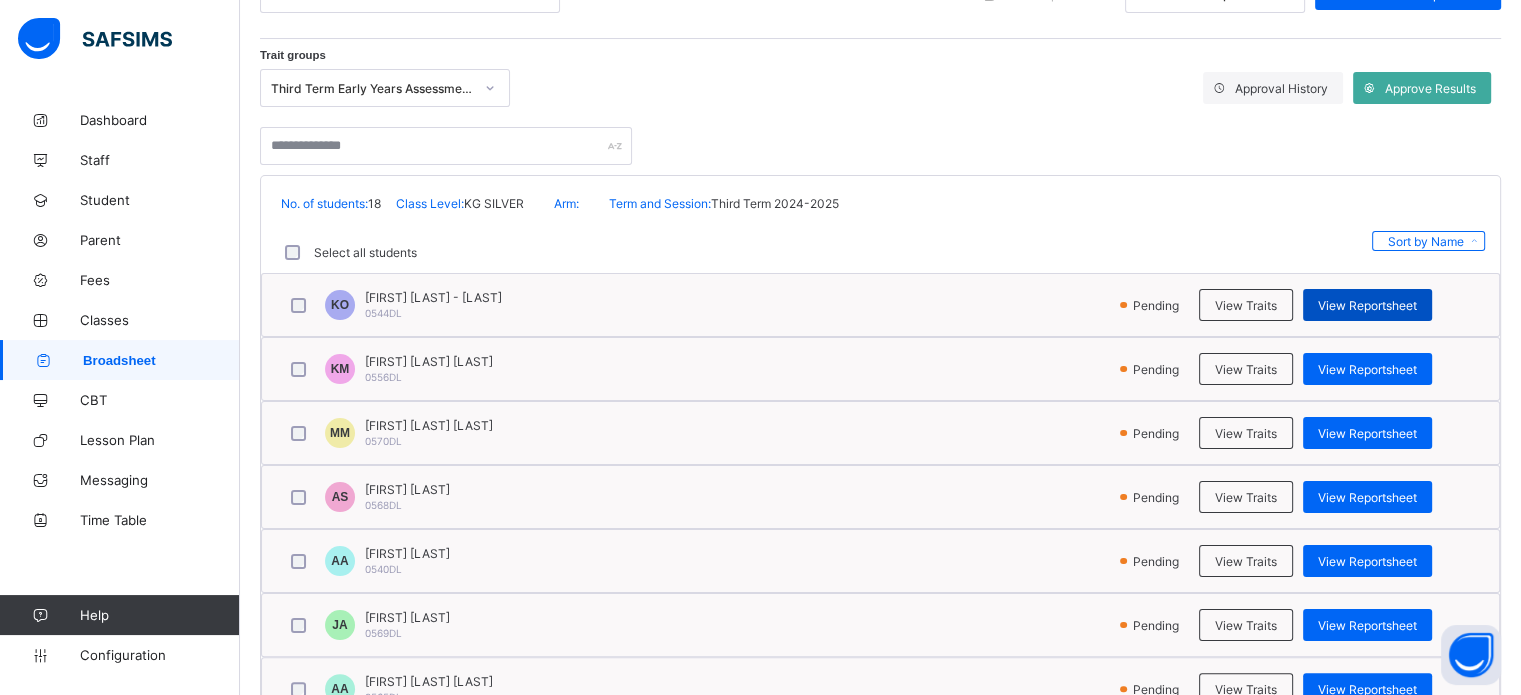click on "View Reportsheet" at bounding box center (1367, 305) 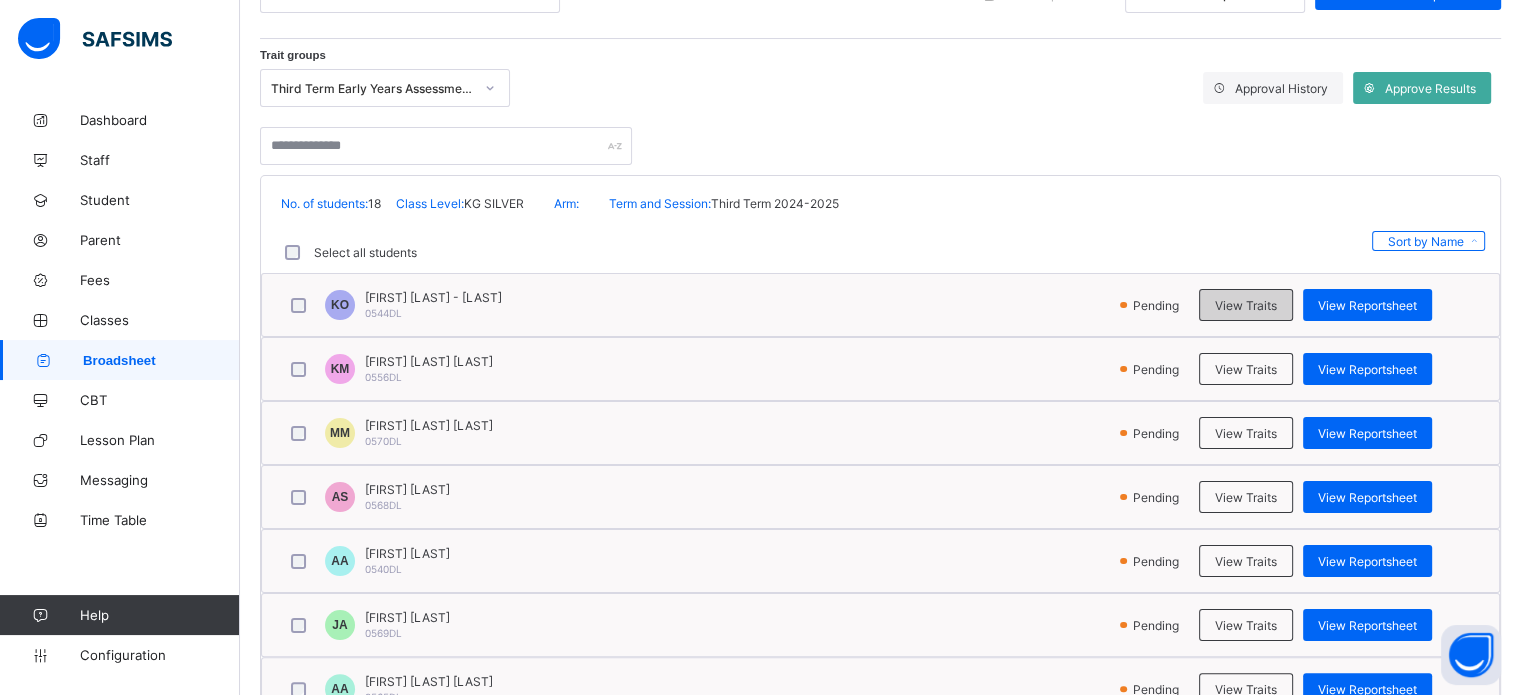 click on "View Traits" at bounding box center [1246, 305] 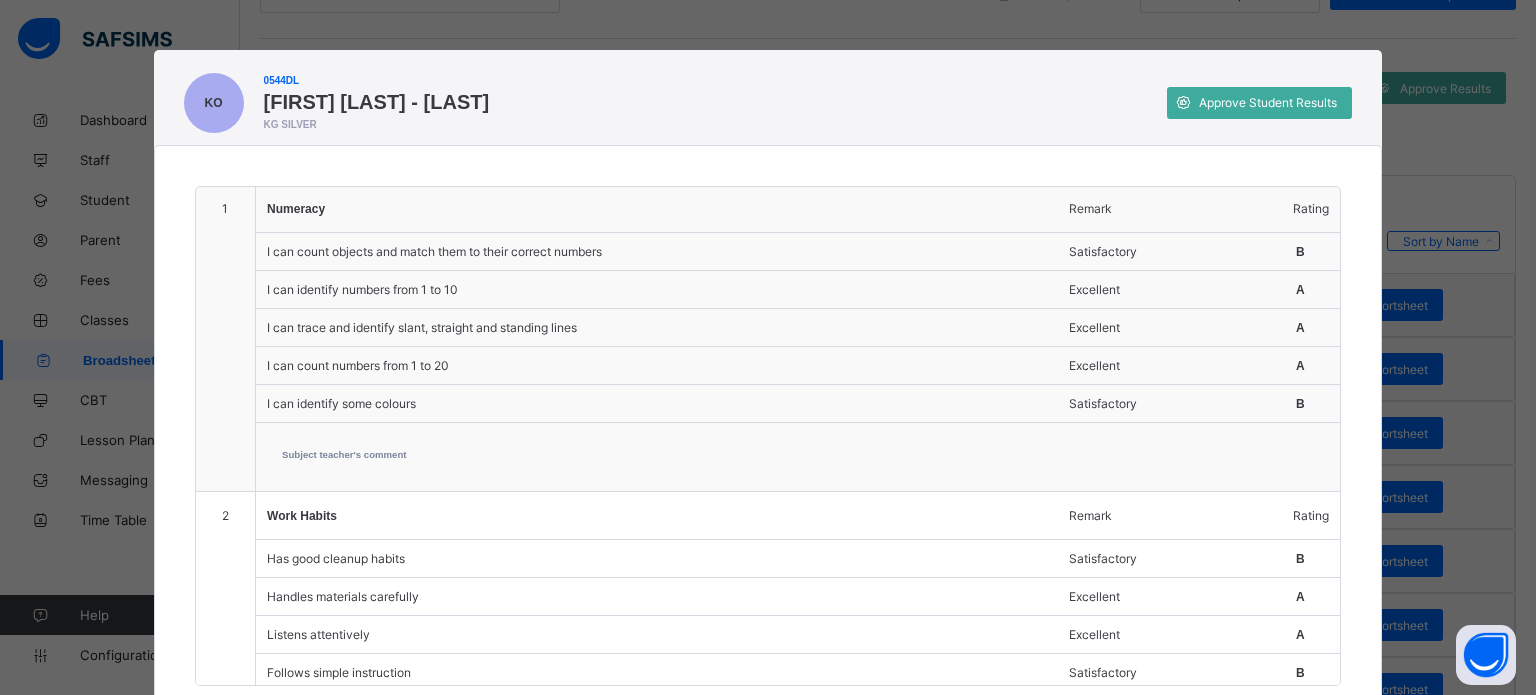 scroll, scrollTop: 0, scrollLeft: 0, axis: both 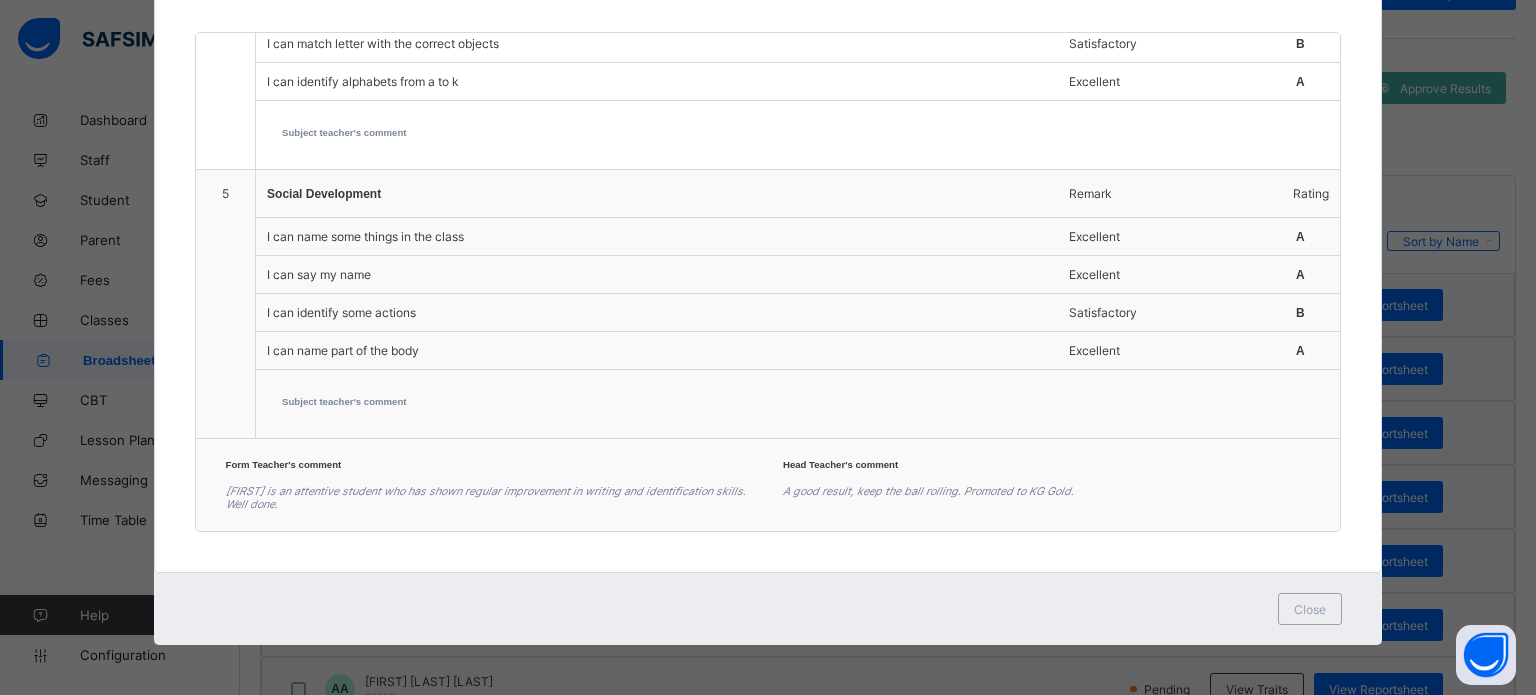 drag, startPoint x: 1303, startPoint y: 607, endPoint x: 1296, endPoint y: 598, distance: 11.401754 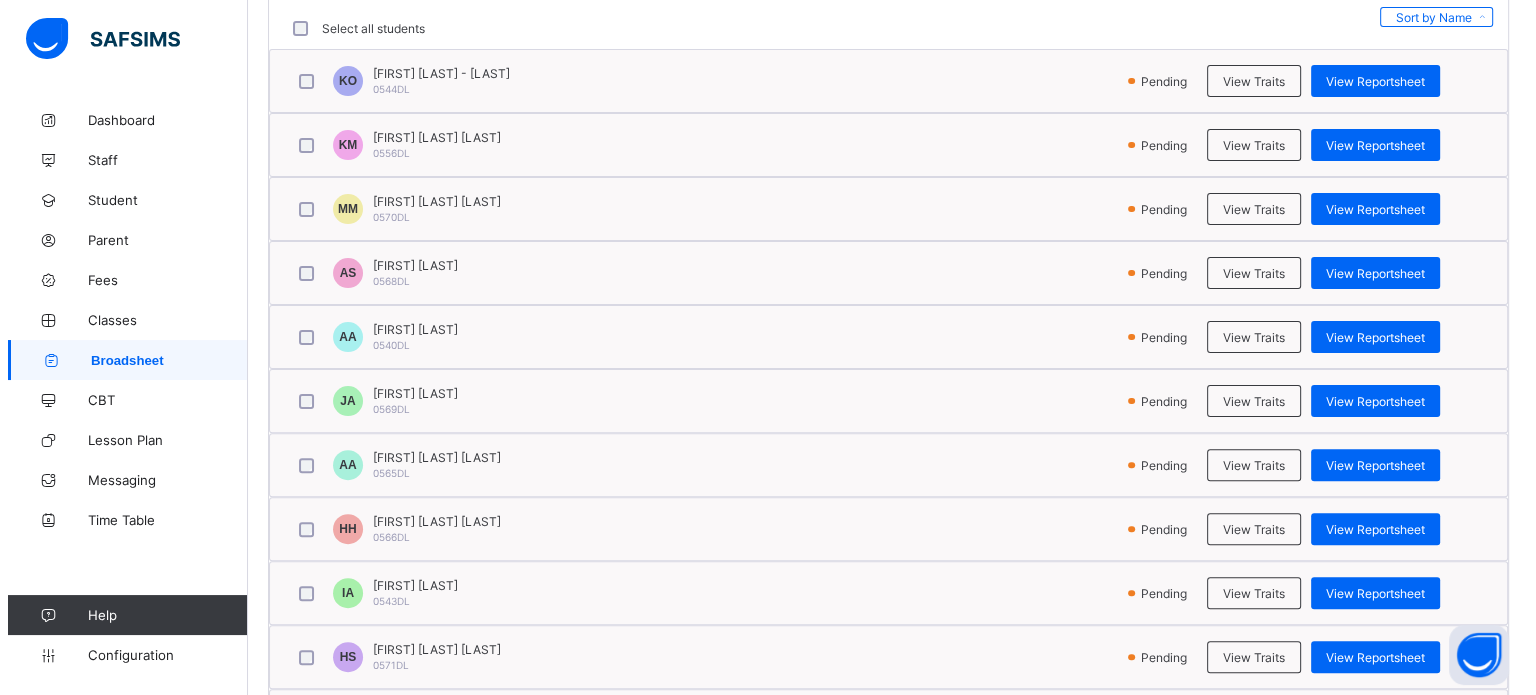 scroll, scrollTop: 600, scrollLeft: 0, axis: vertical 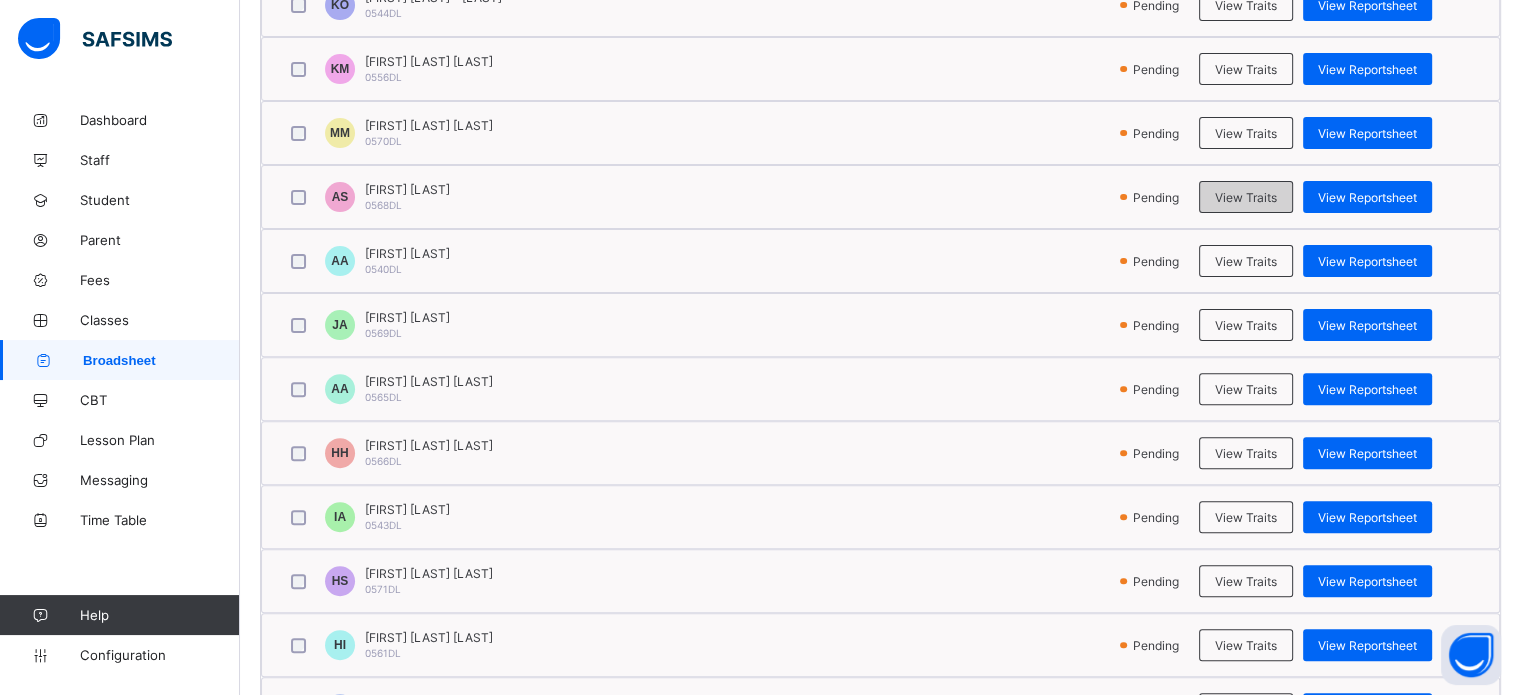 click on "View Traits" at bounding box center [1246, 197] 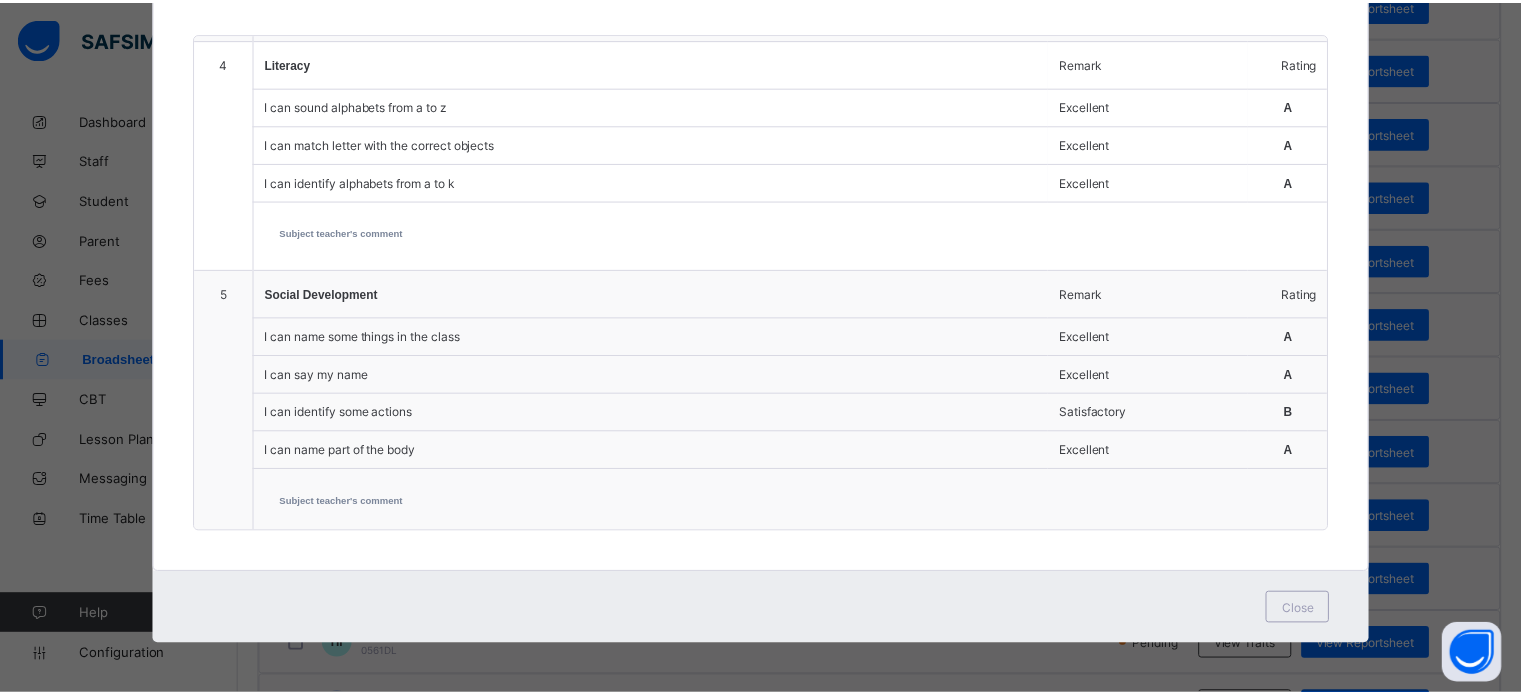 scroll, scrollTop: 892, scrollLeft: 0, axis: vertical 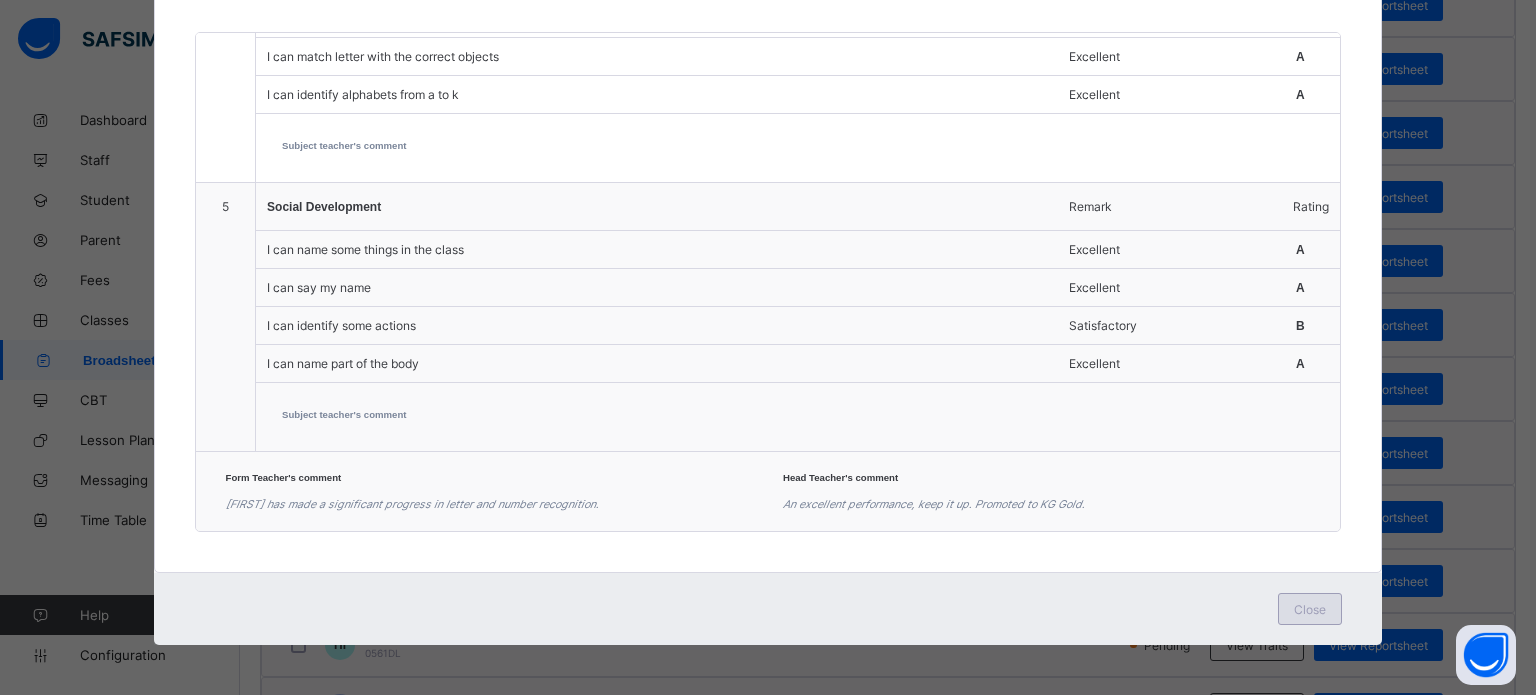 click on "Close" at bounding box center (1310, 609) 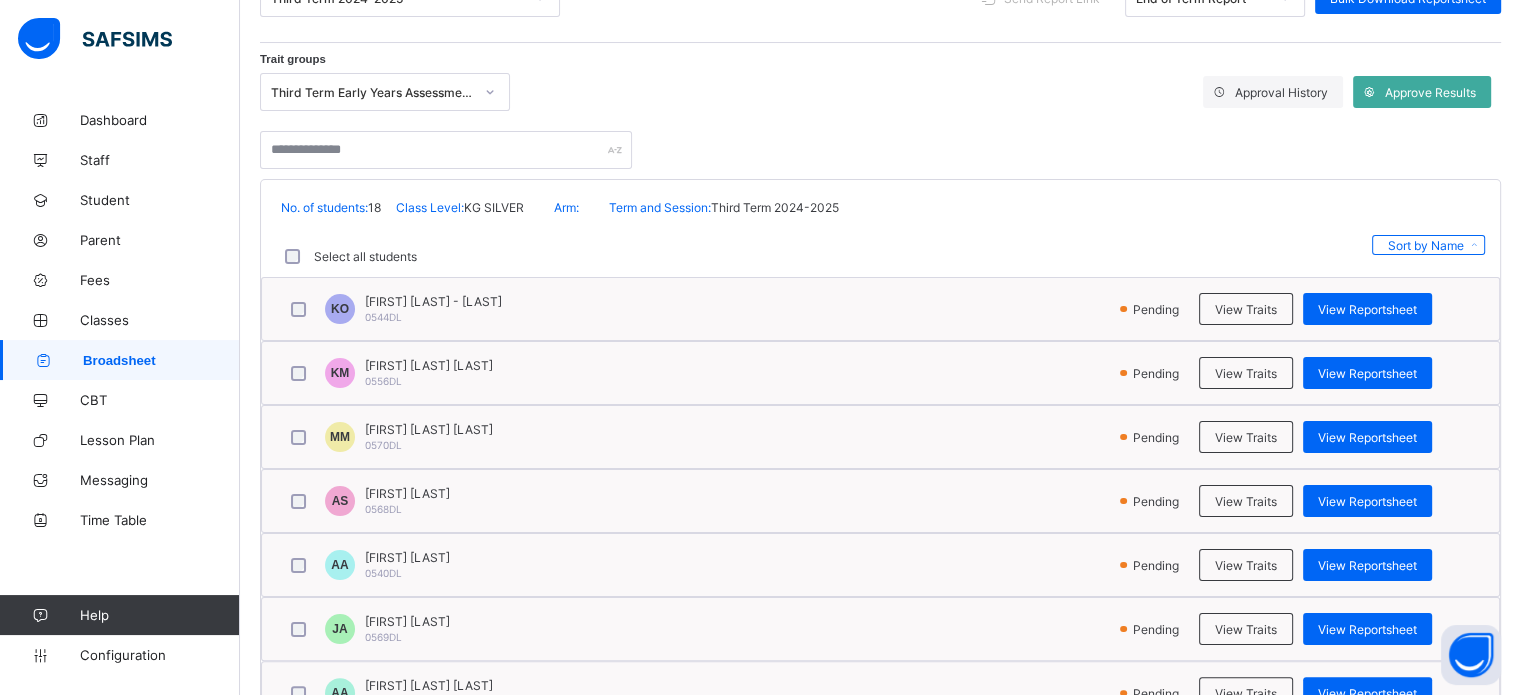 scroll, scrollTop: 0, scrollLeft: 0, axis: both 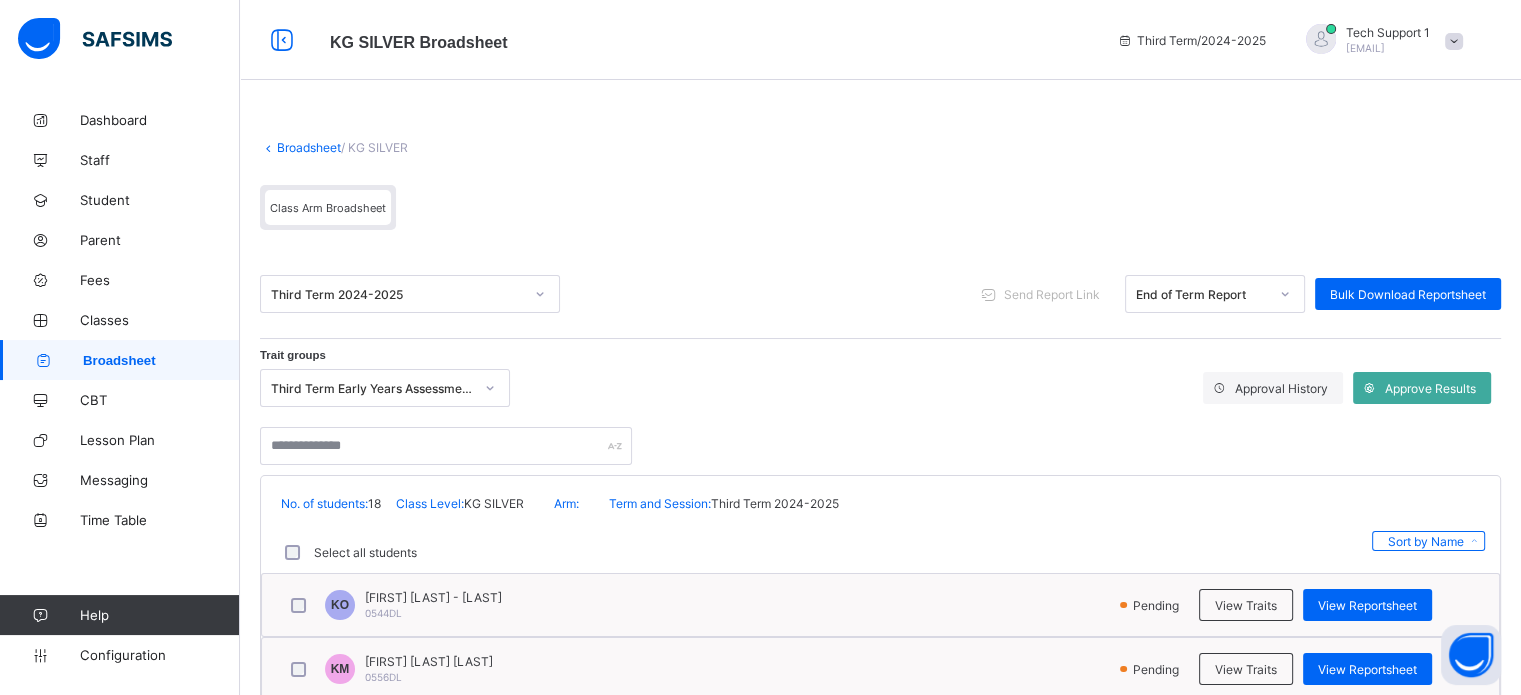 click on "End of Term Report" at bounding box center [1202, 294] 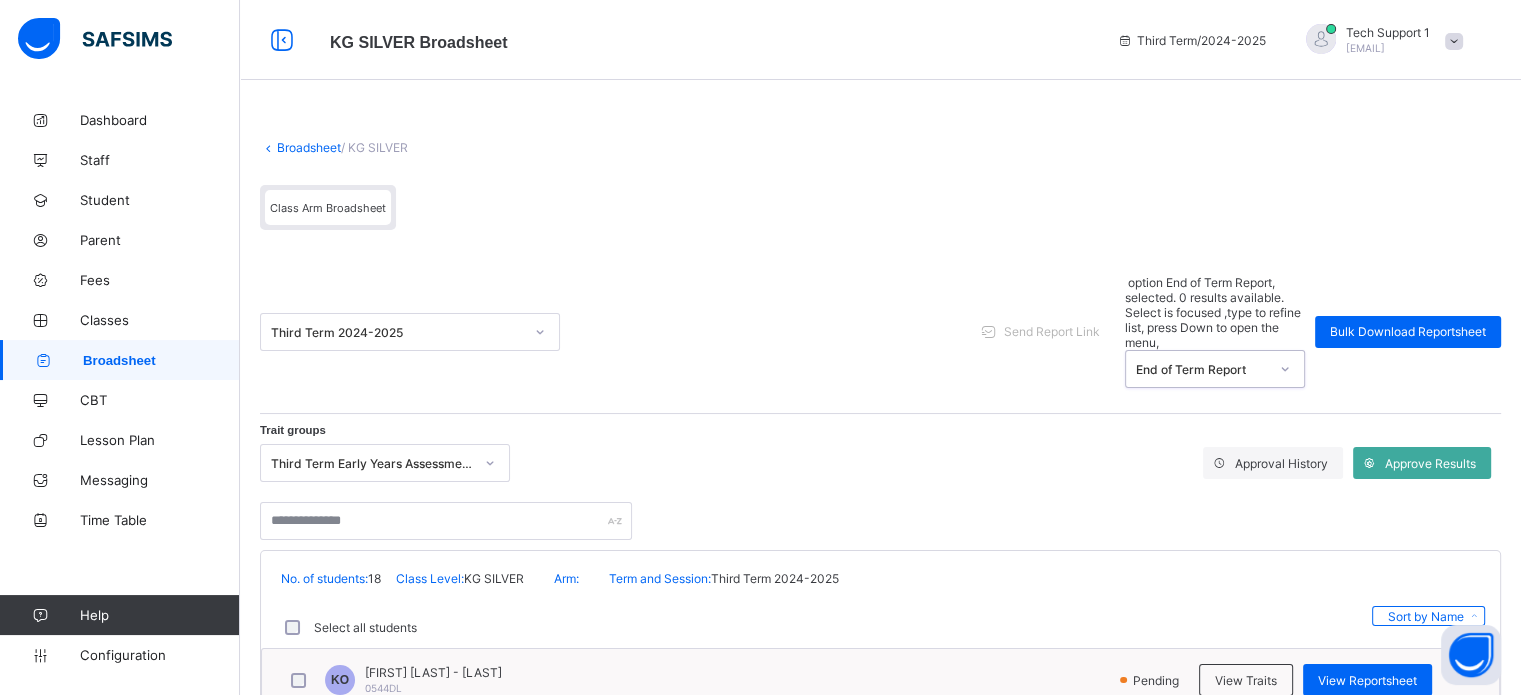 click at bounding box center (1285, 369) 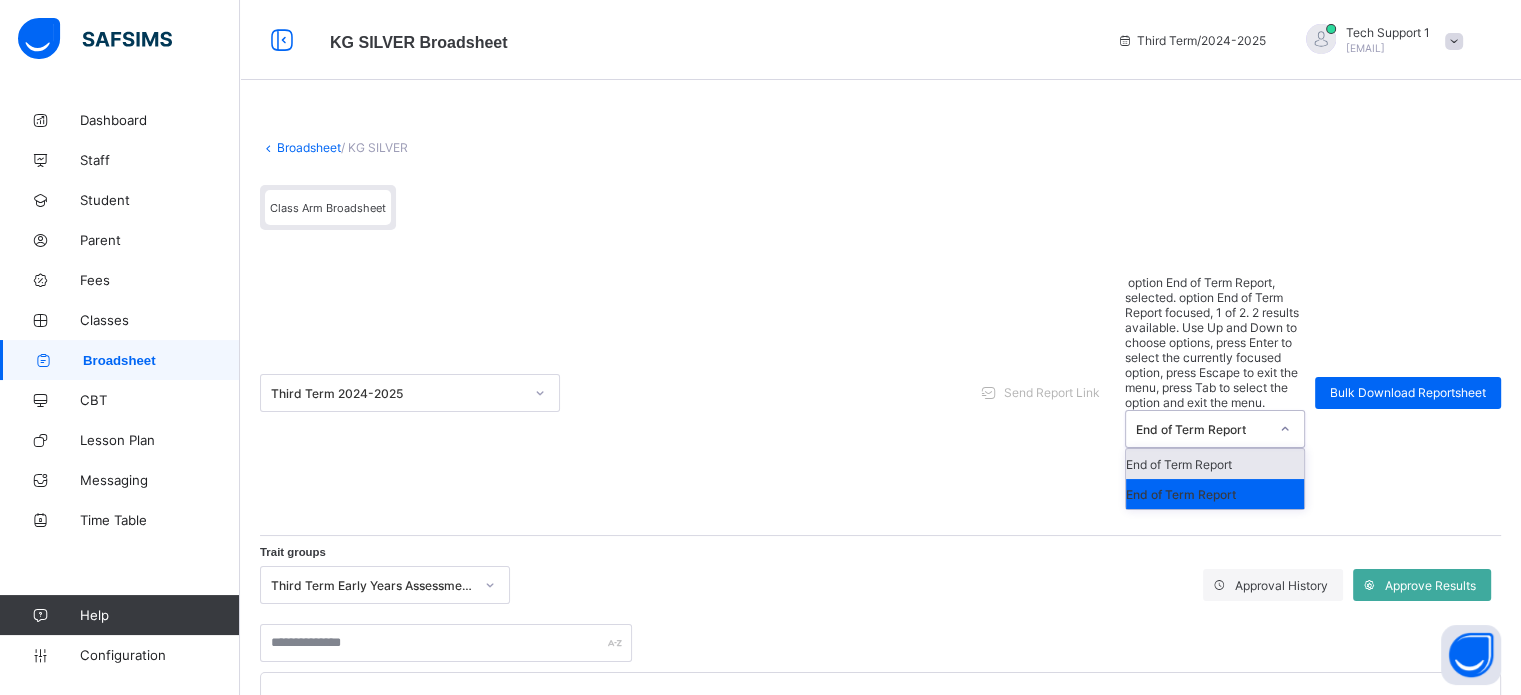click at bounding box center (1285, 429) 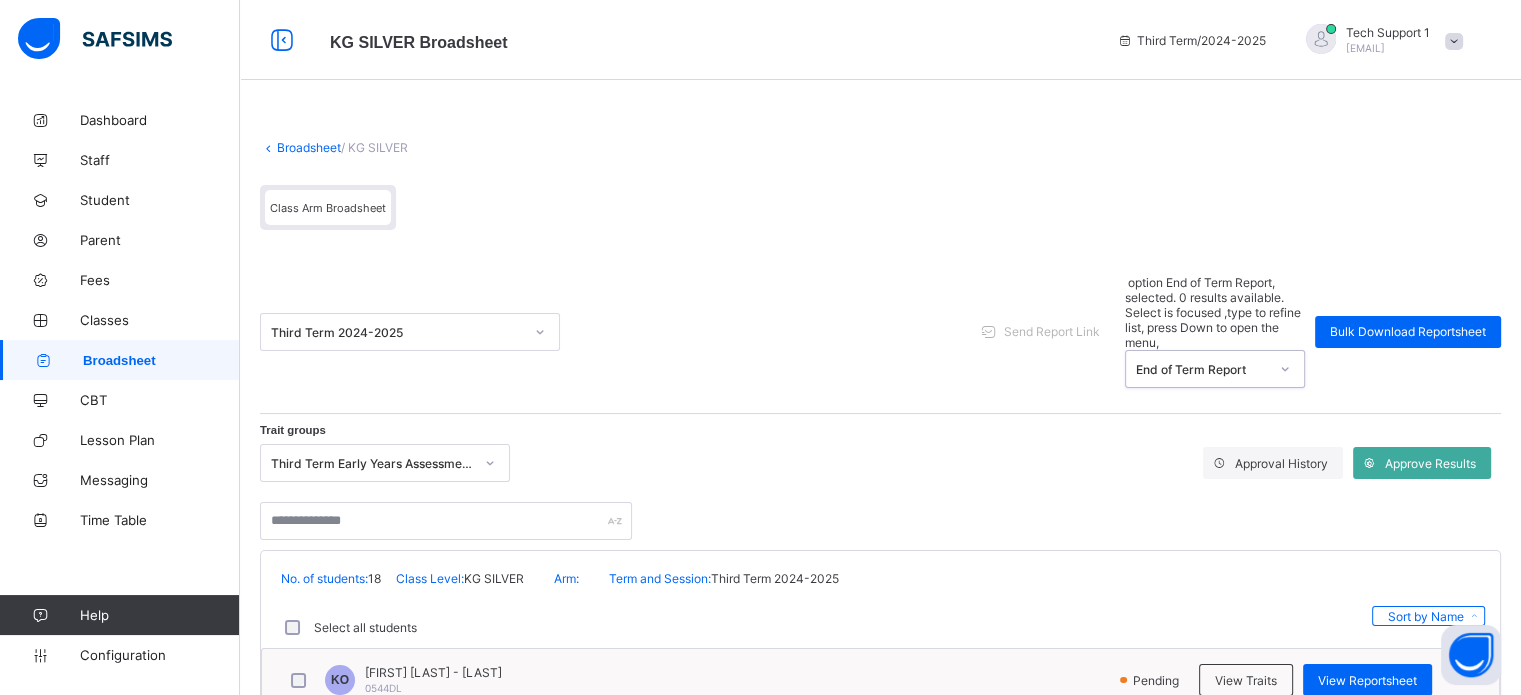 click on "End of Term Report" at bounding box center (1202, 369) 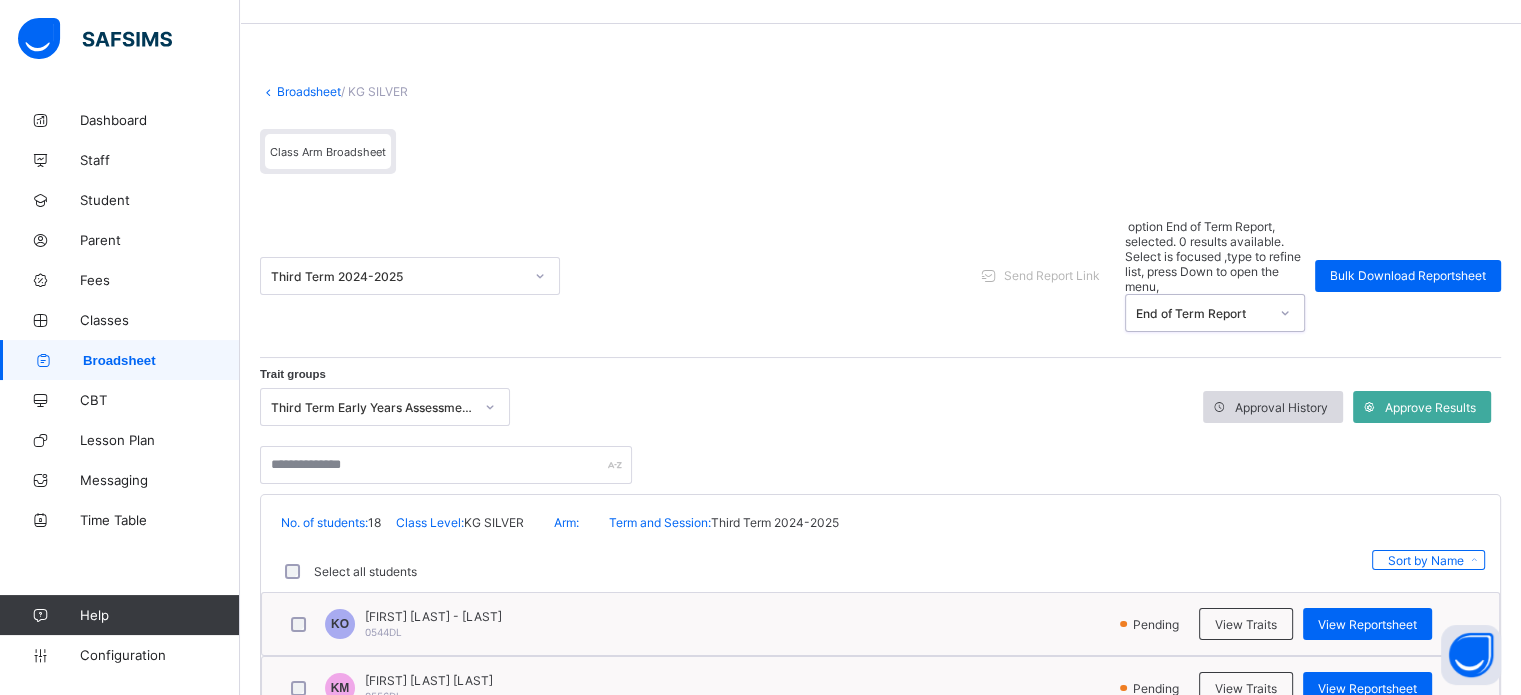 scroll, scrollTop: 100, scrollLeft: 0, axis: vertical 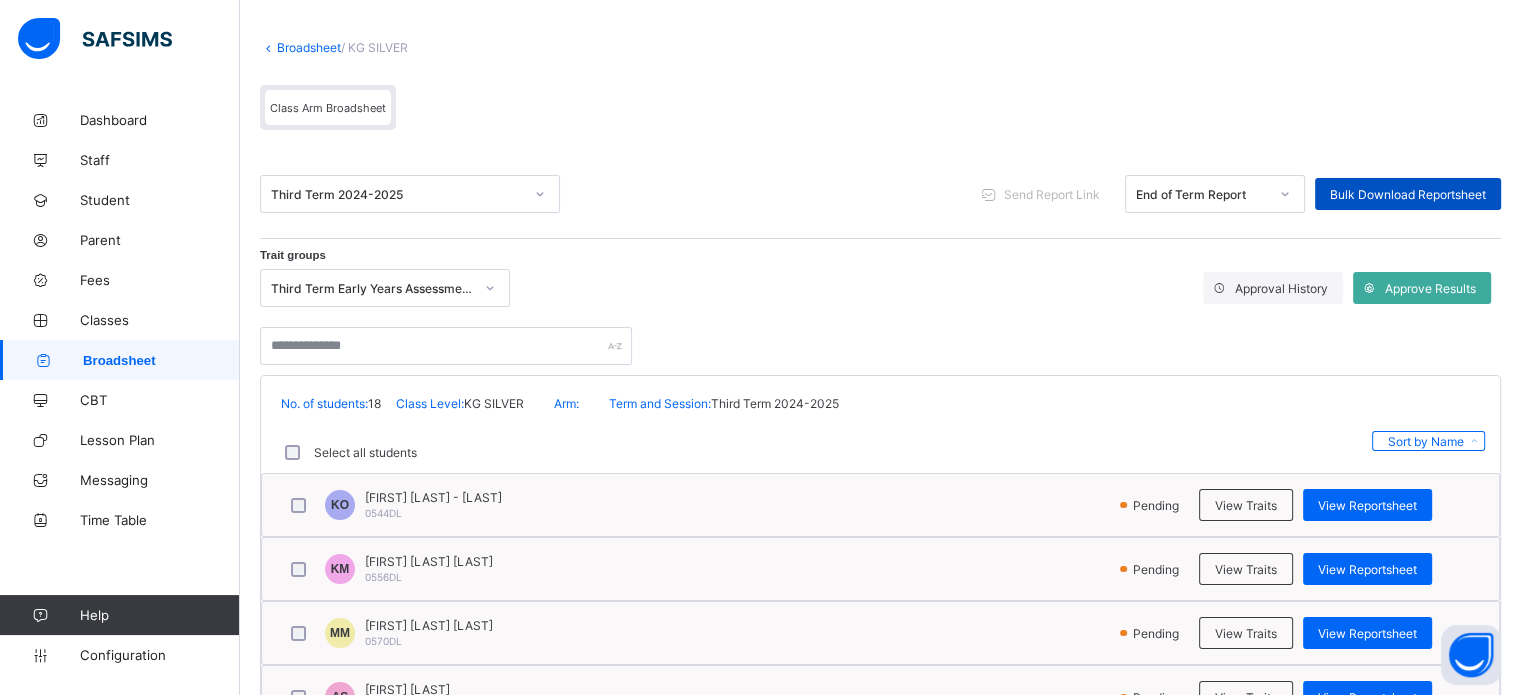 click on "Bulk Download Reportsheet" at bounding box center (1408, 194) 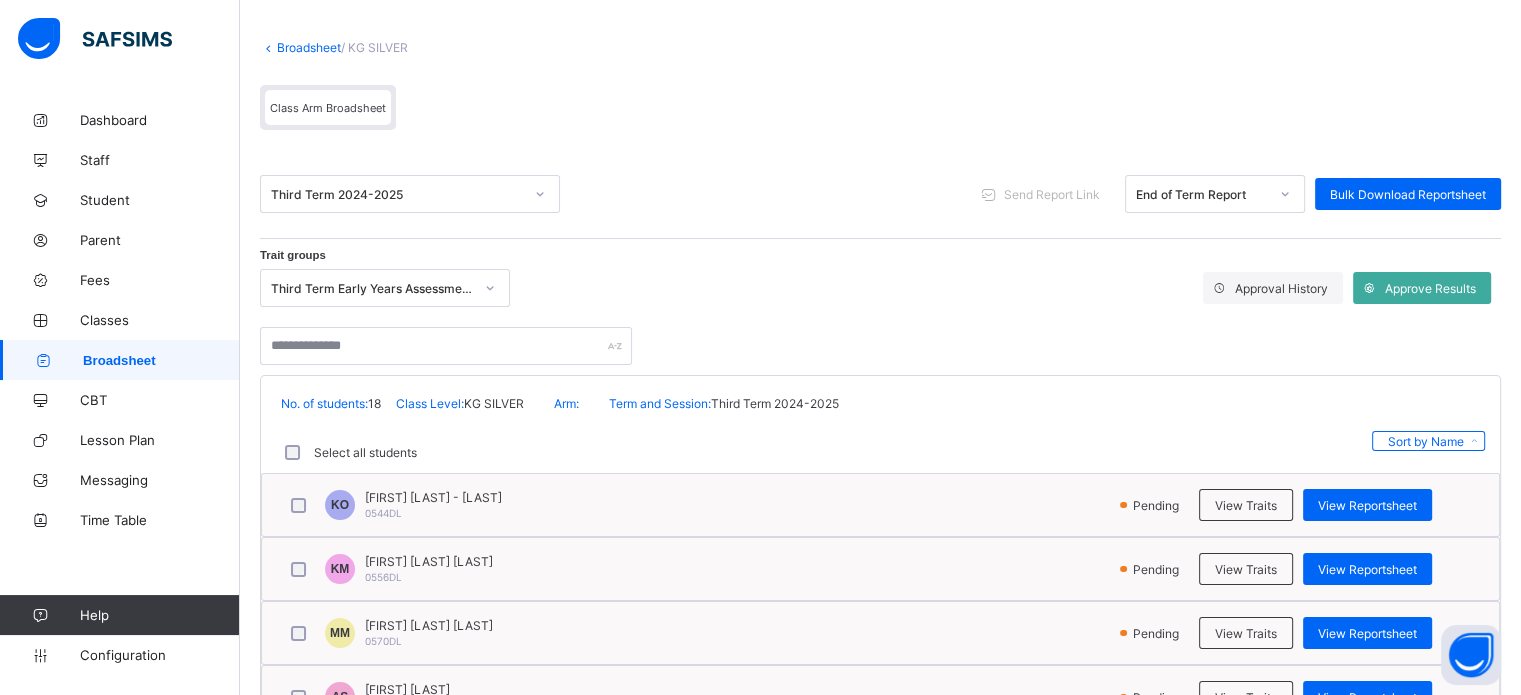 click on "End of Term Report" at bounding box center (1202, 194) 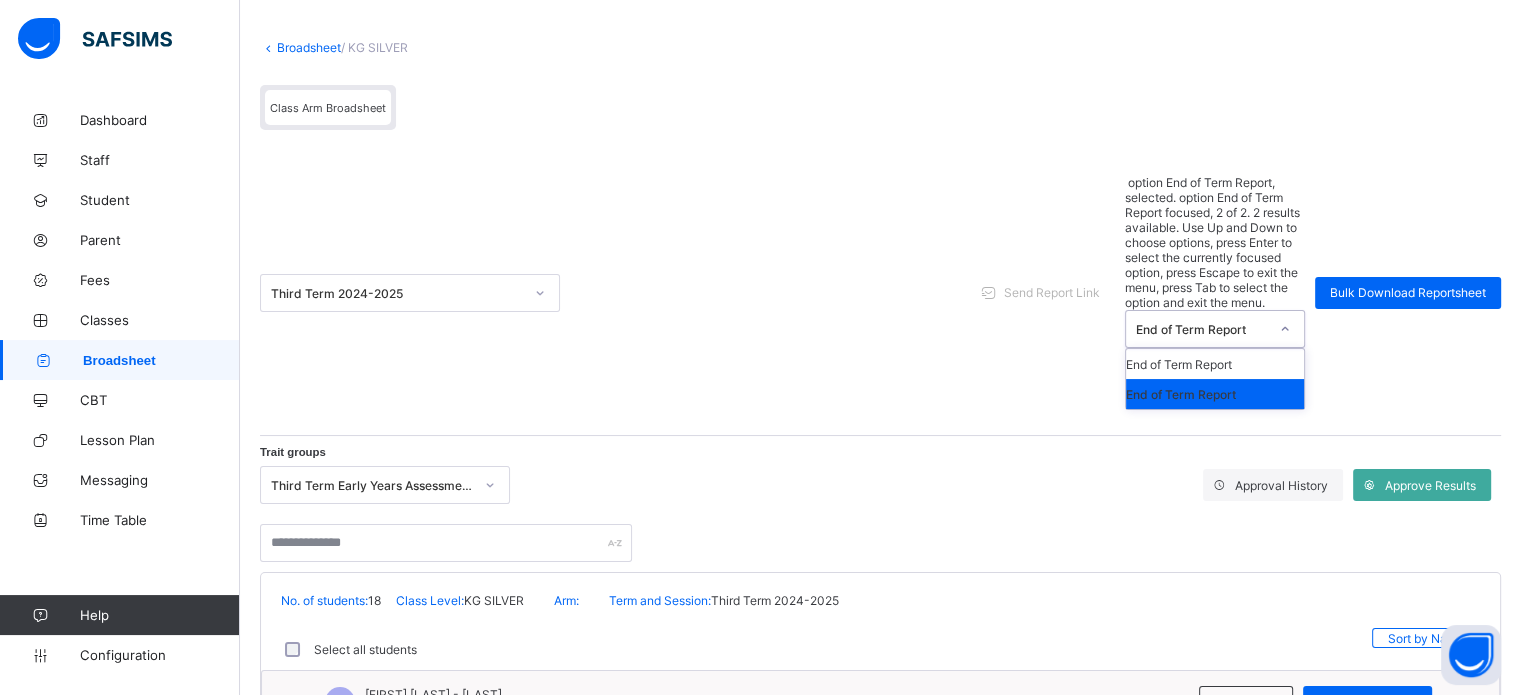 click on "End of Term Report" at bounding box center [1215, 394] 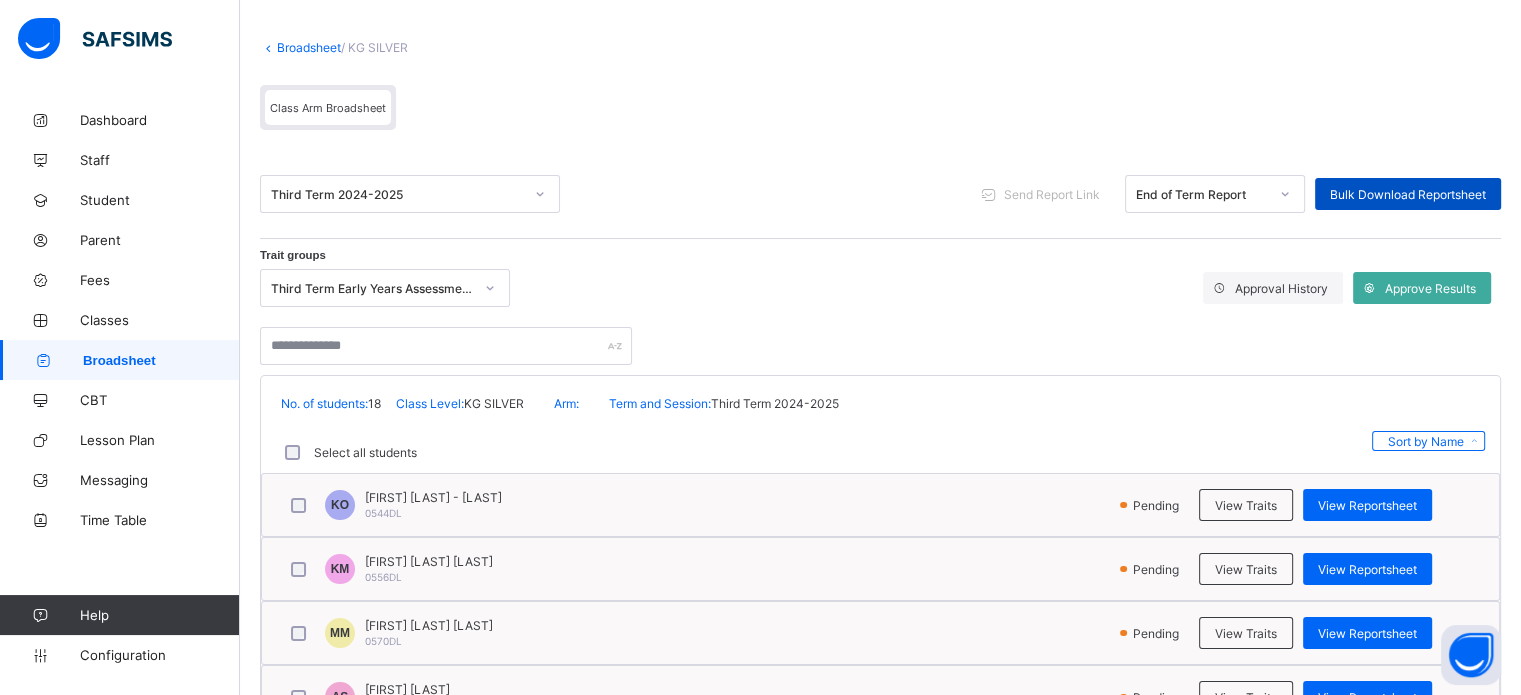 click on "Bulk Download Reportsheet" at bounding box center (1408, 194) 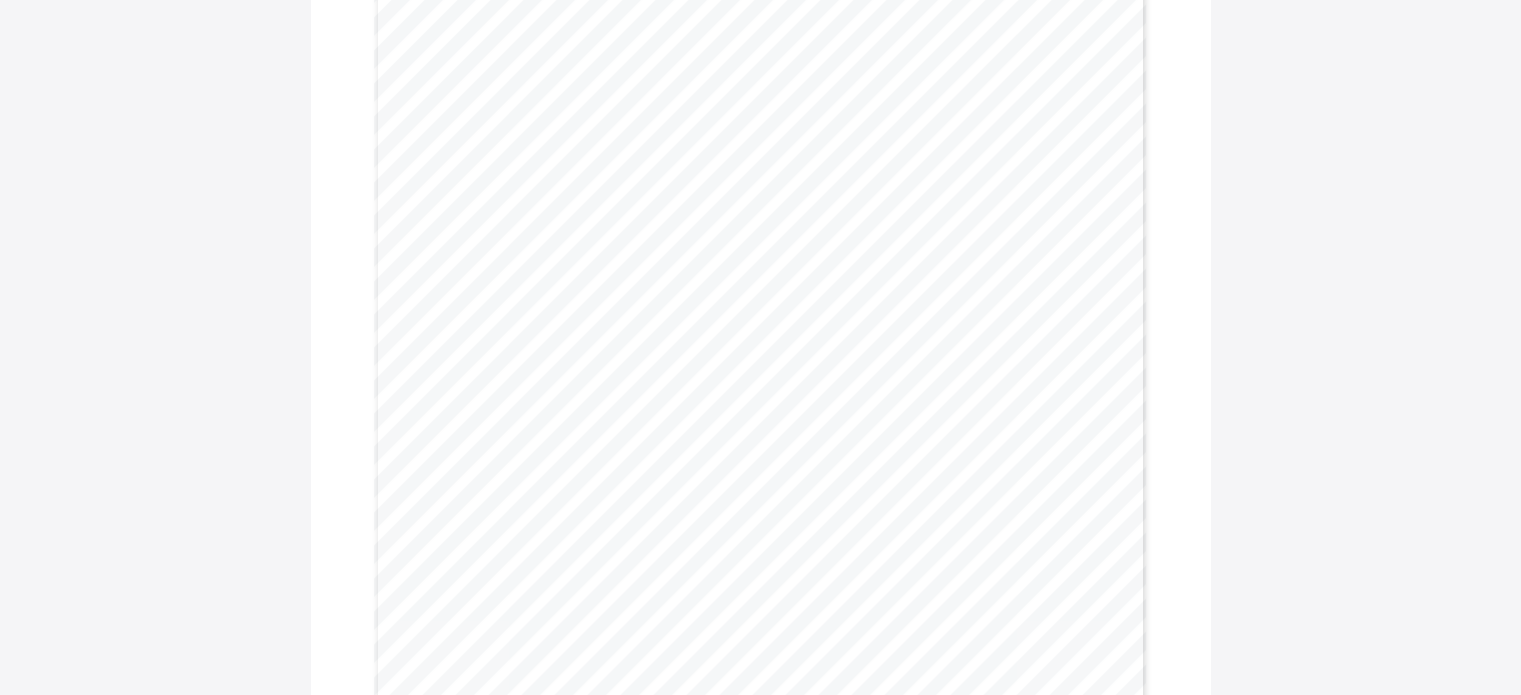 scroll, scrollTop: 381, scrollLeft: 0, axis: vertical 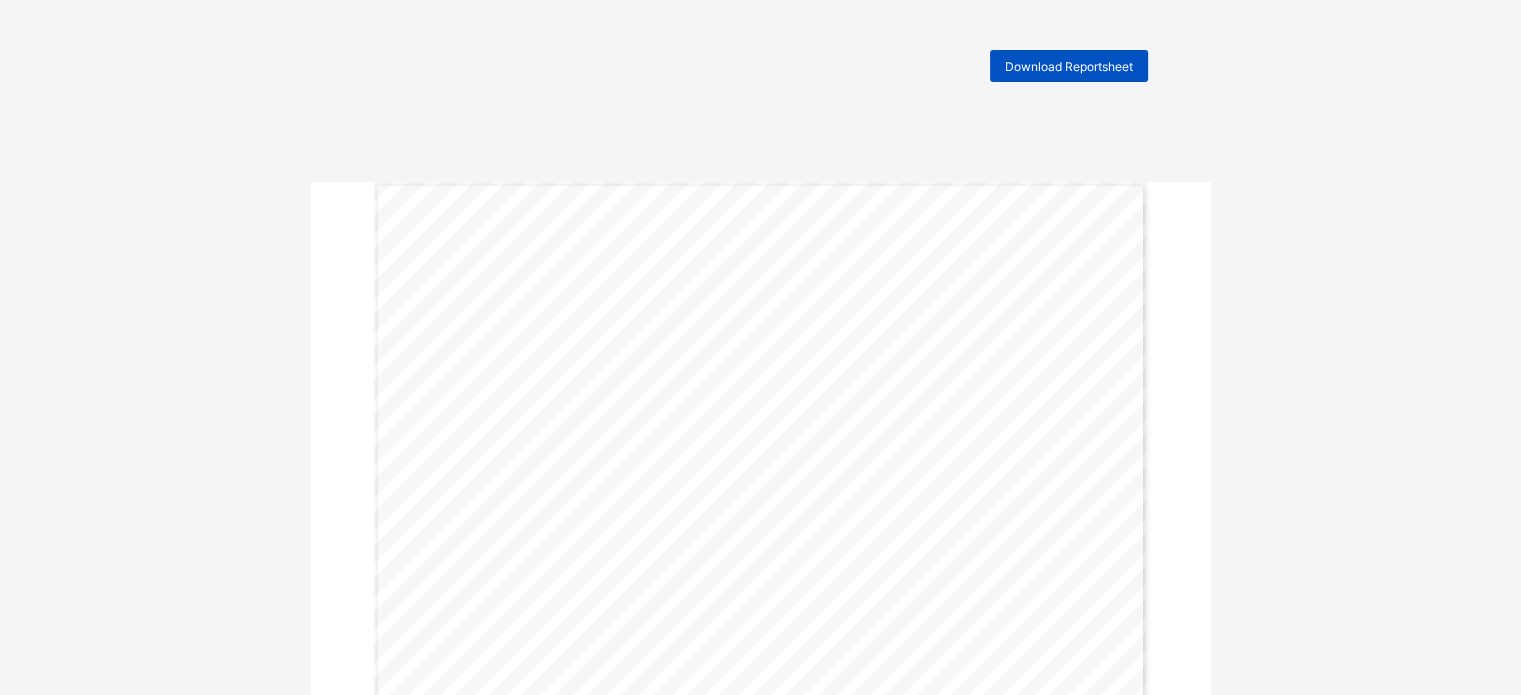 click on "Download Reportsheet" at bounding box center [1069, 66] 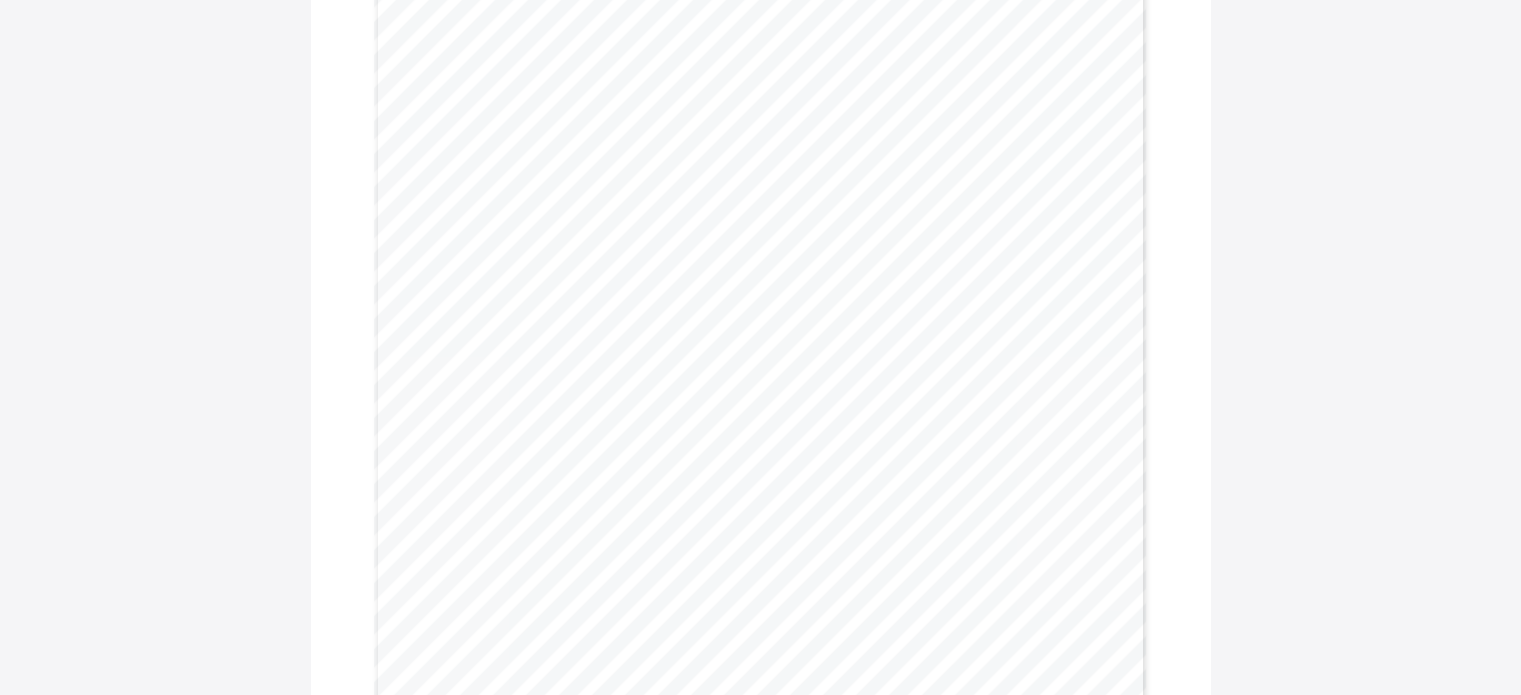 scroll, scrollTop: 12600, scrollLeft: 0, axis: vertical 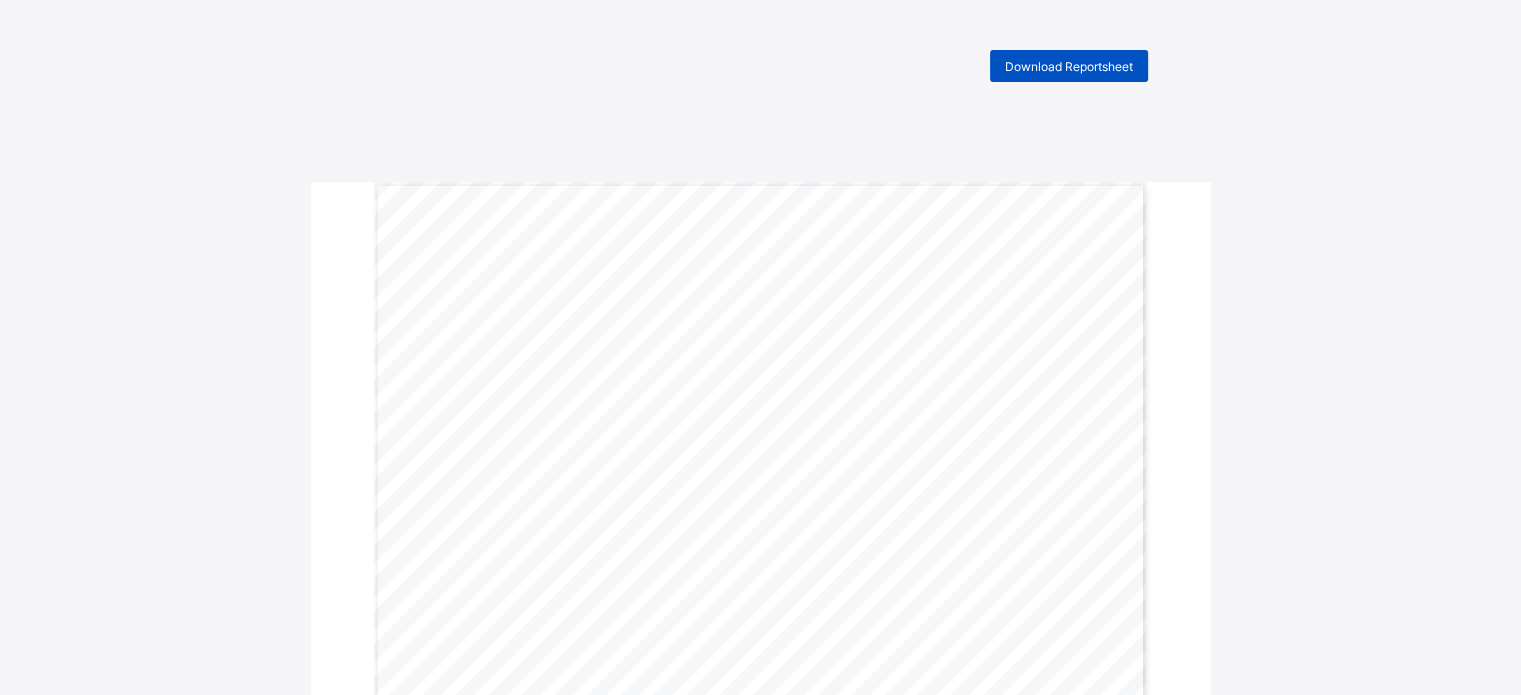 click on "Download Reportsheet" at bounding box center [1069, 66] 